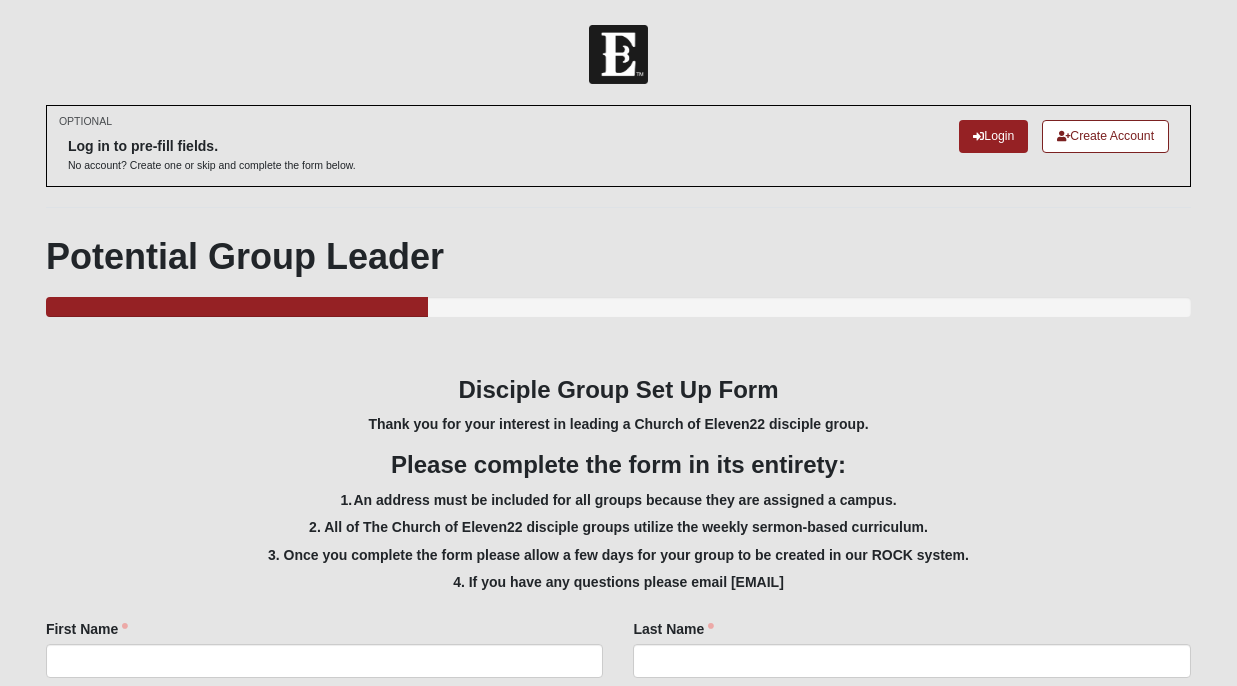 scroll, scrollTop: 0, scrollLeft: 0, axis: both 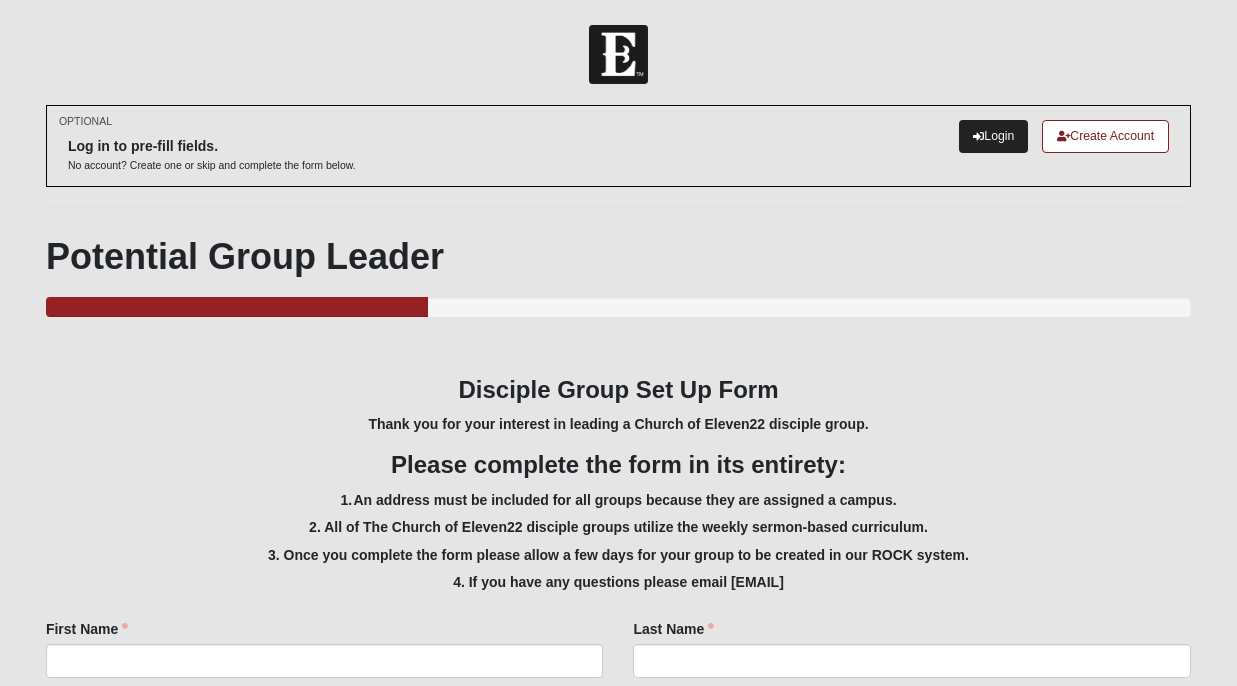 click on "Login" at bounding box center (993, 136) 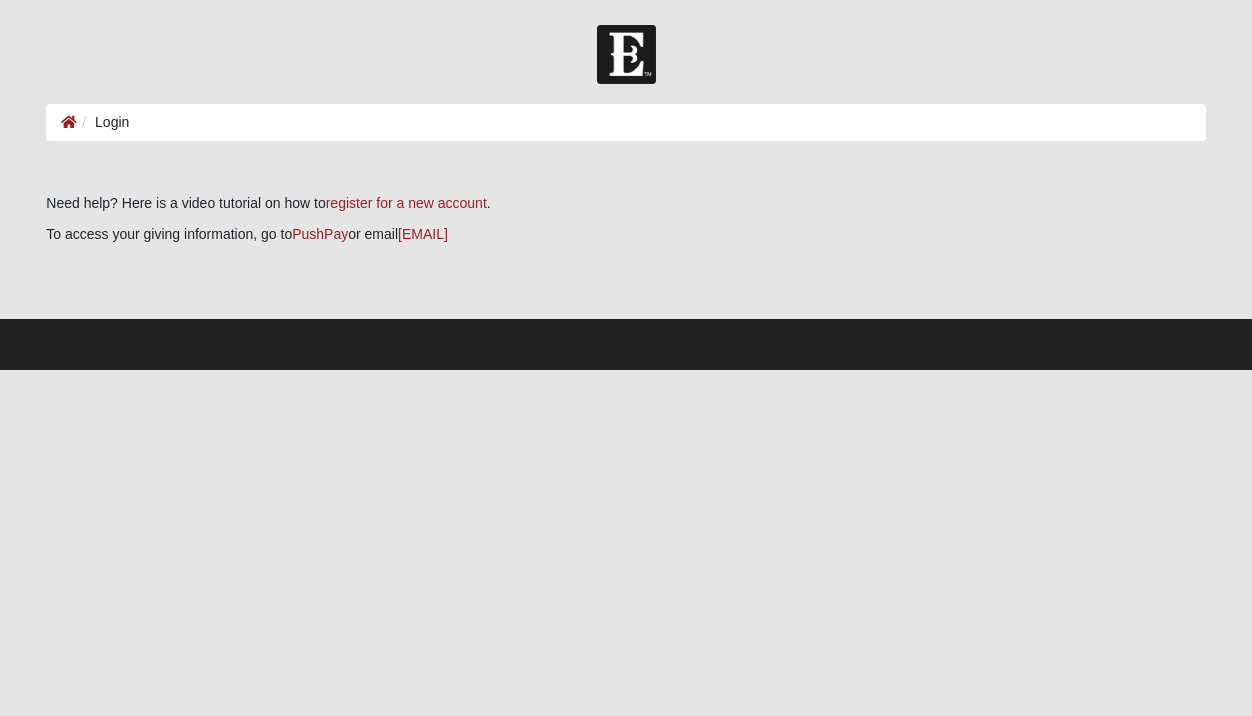 scroll, scrollTop: 0, scrollLeft: 0, axis: both 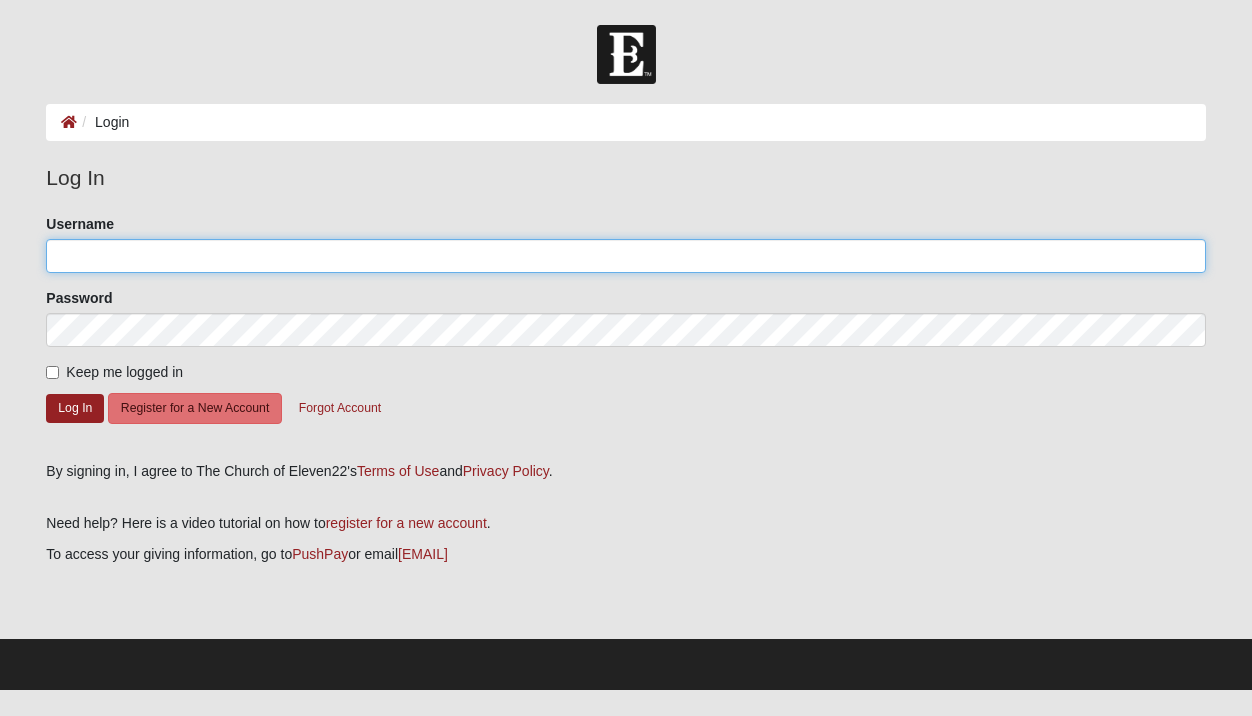 type on "apadolina" 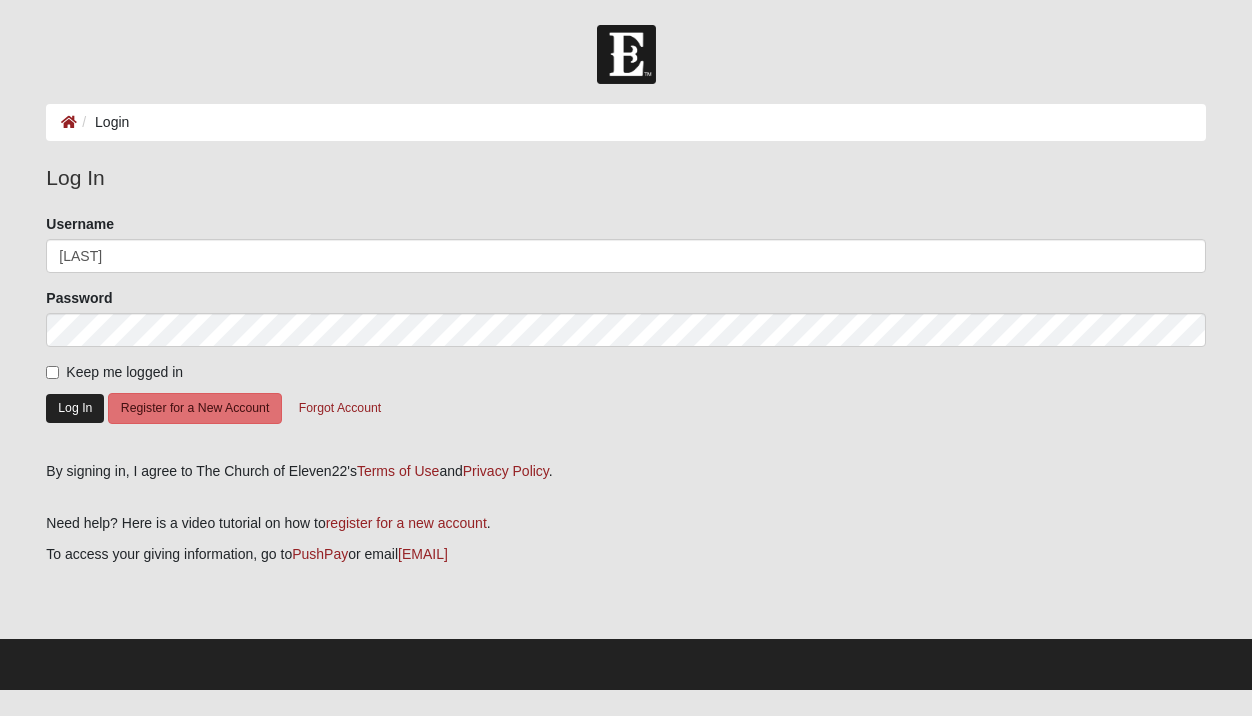 click on "Log In" 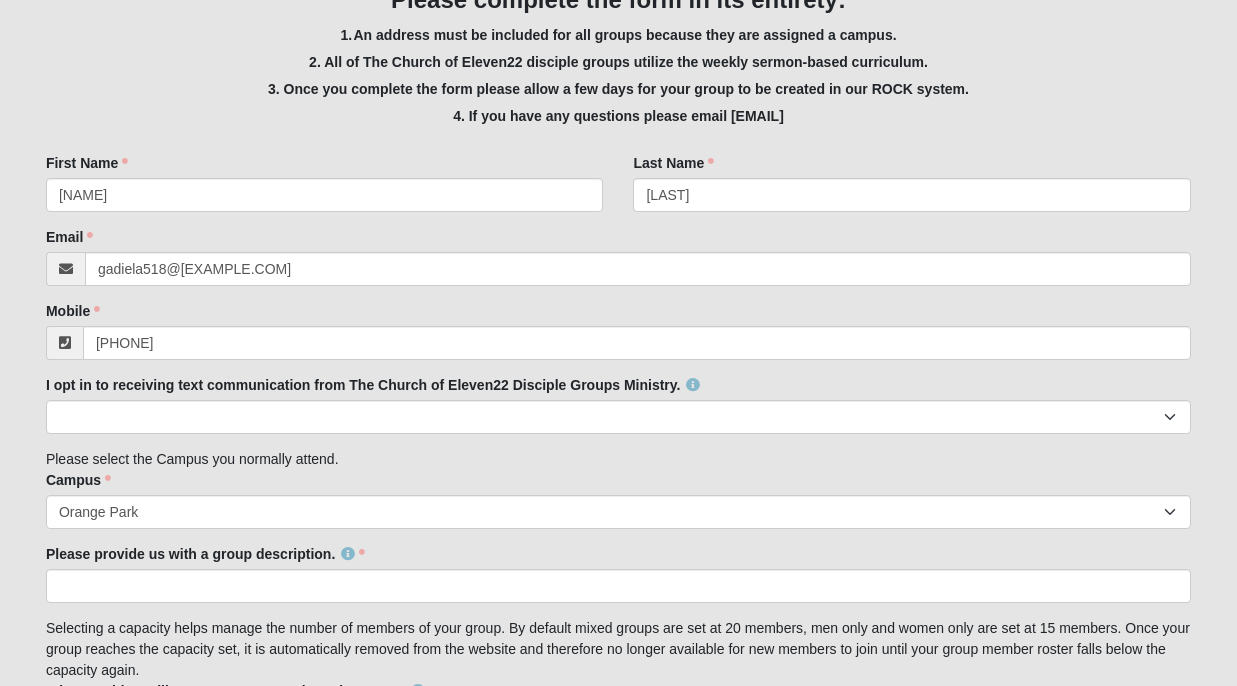 scroll, scrollTop: 374, scrollLeft: 0, axis: vertical 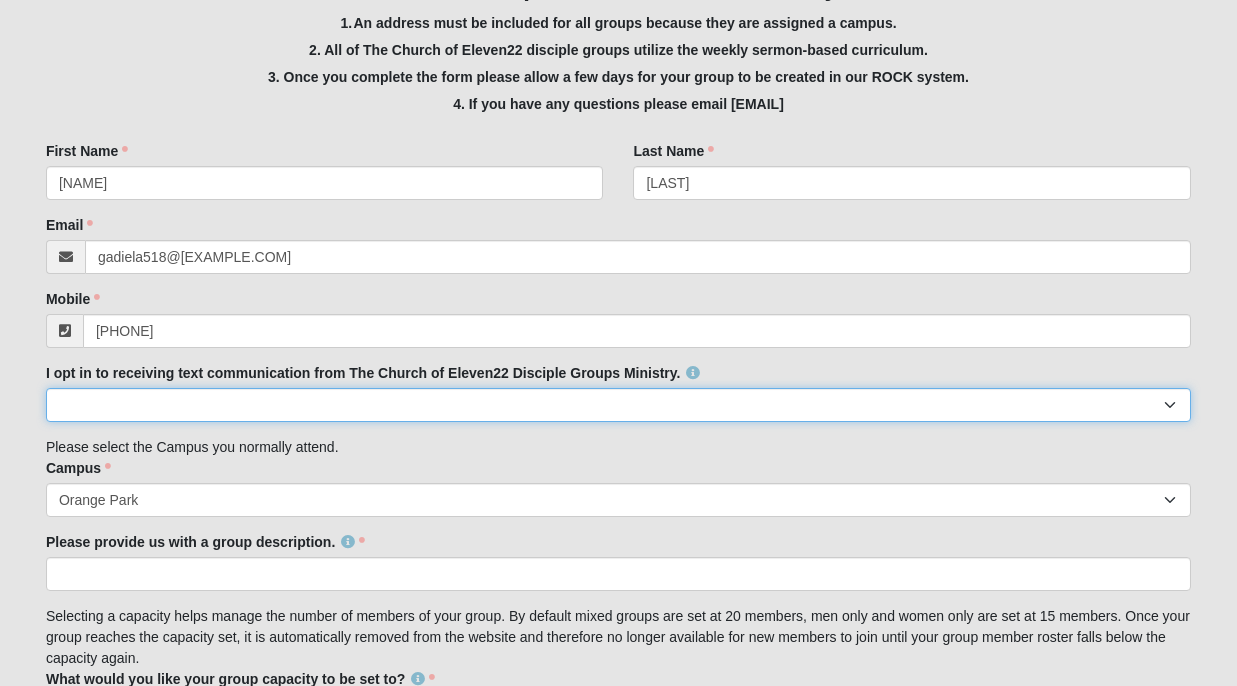 select on "Yes" 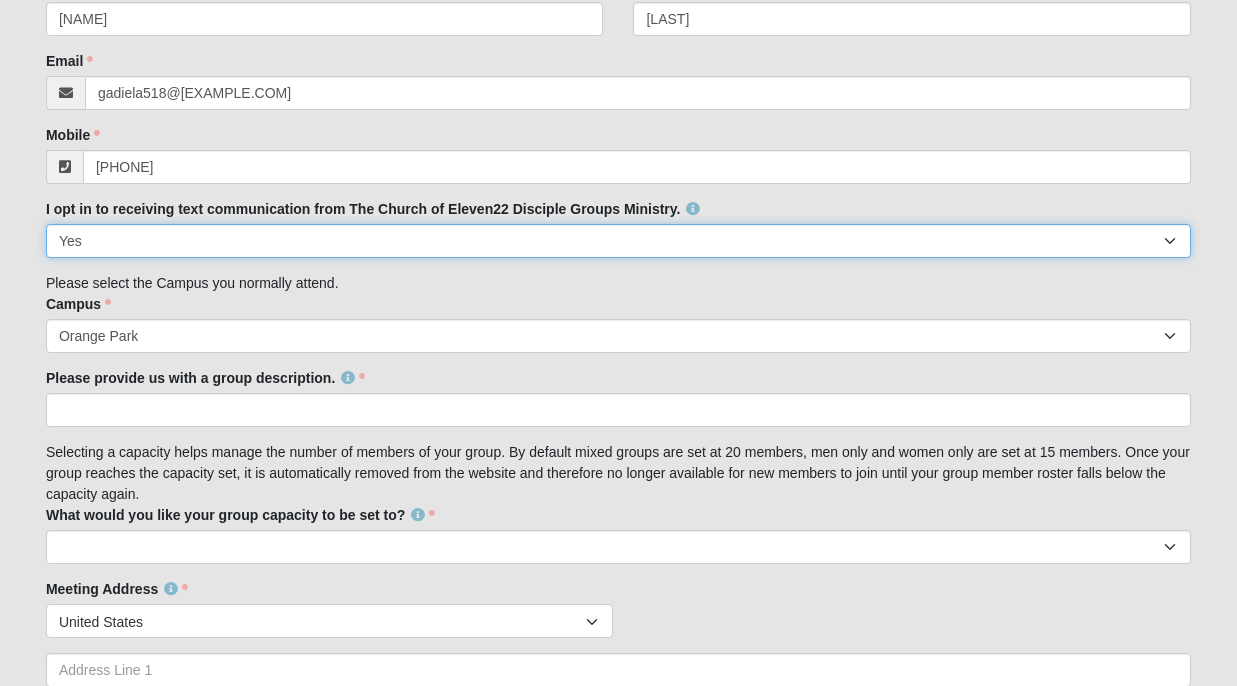 scroll, scrollTop: 543, scrollLeft: 0, axis: vertical 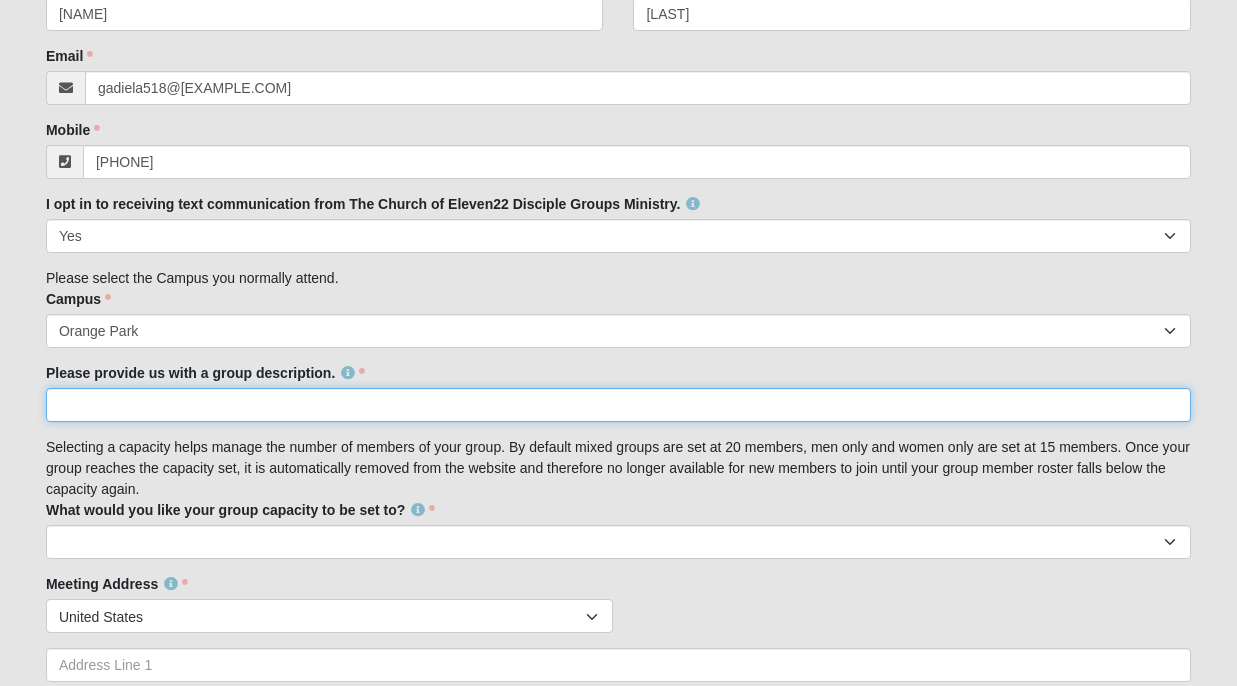 click on "Please provide us with a group description." at bounding box center [618, 405] 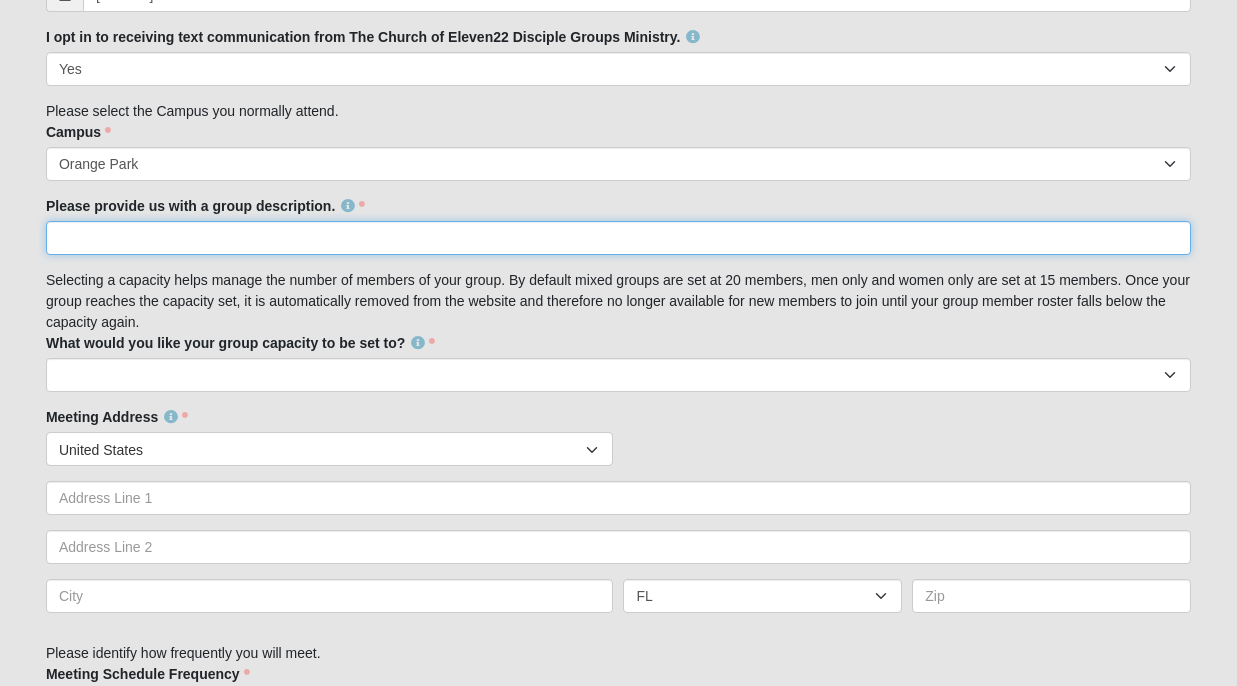 scroll, scrollTop: 711, scrollLeft: 0, axis: vertical 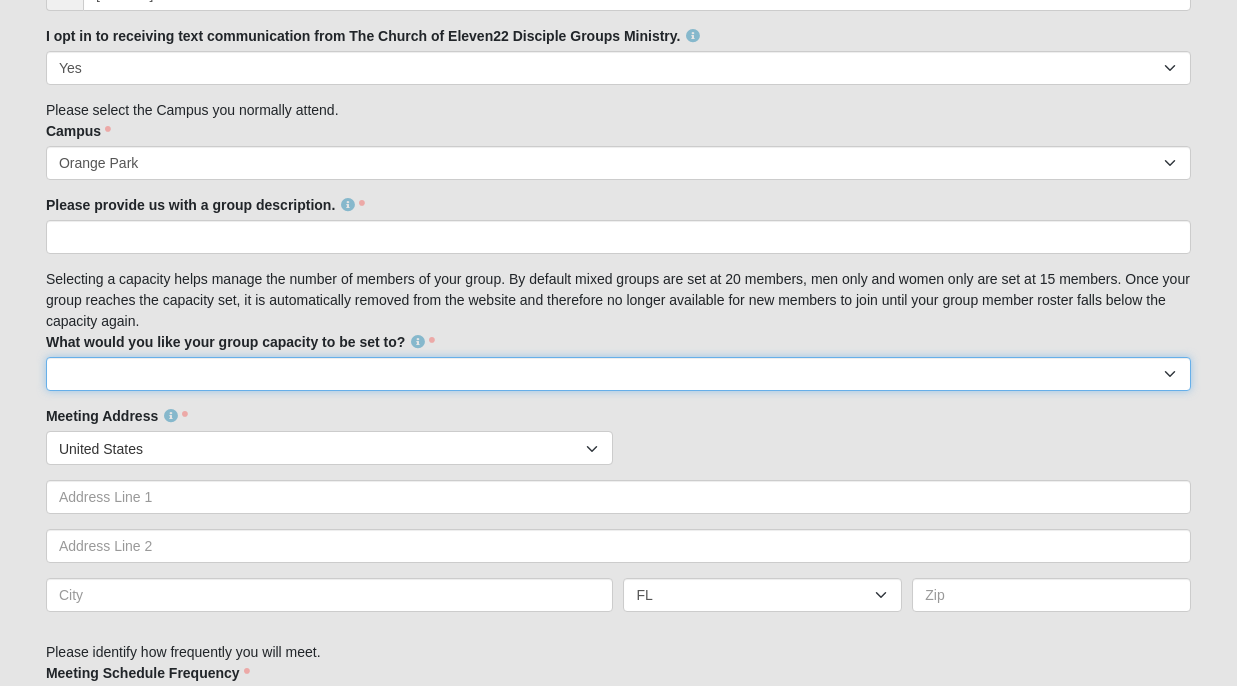 select on "15" 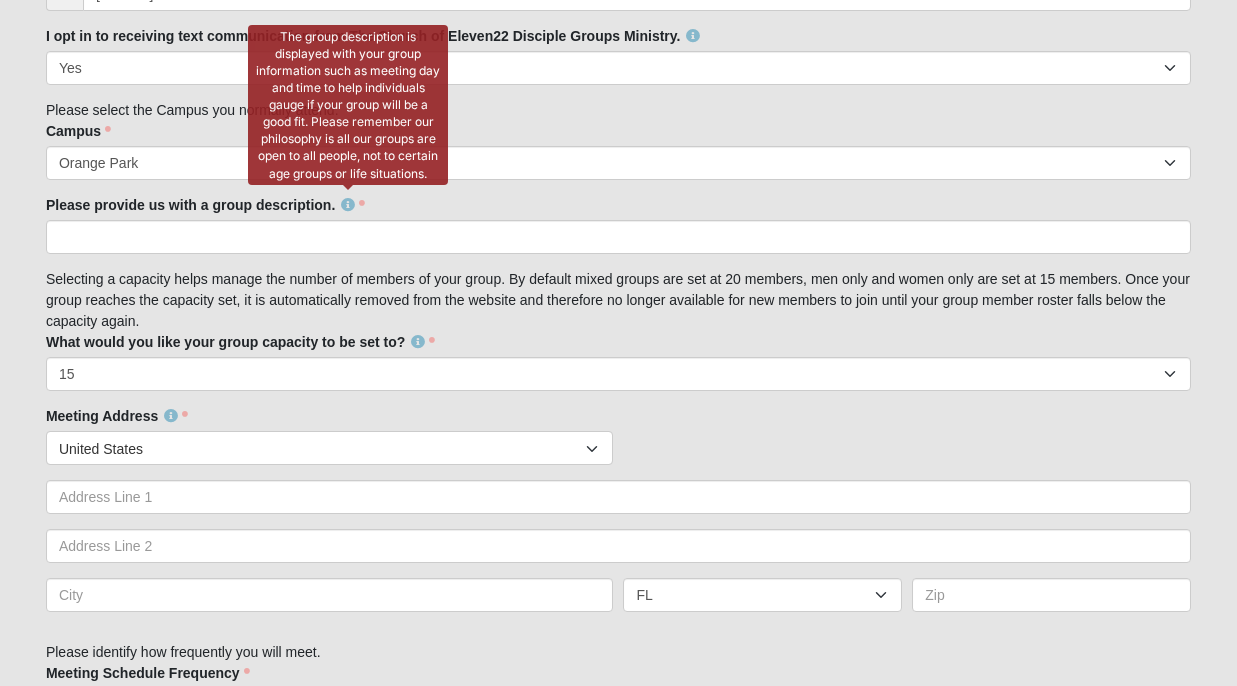 click at bounding box center (348, 205) 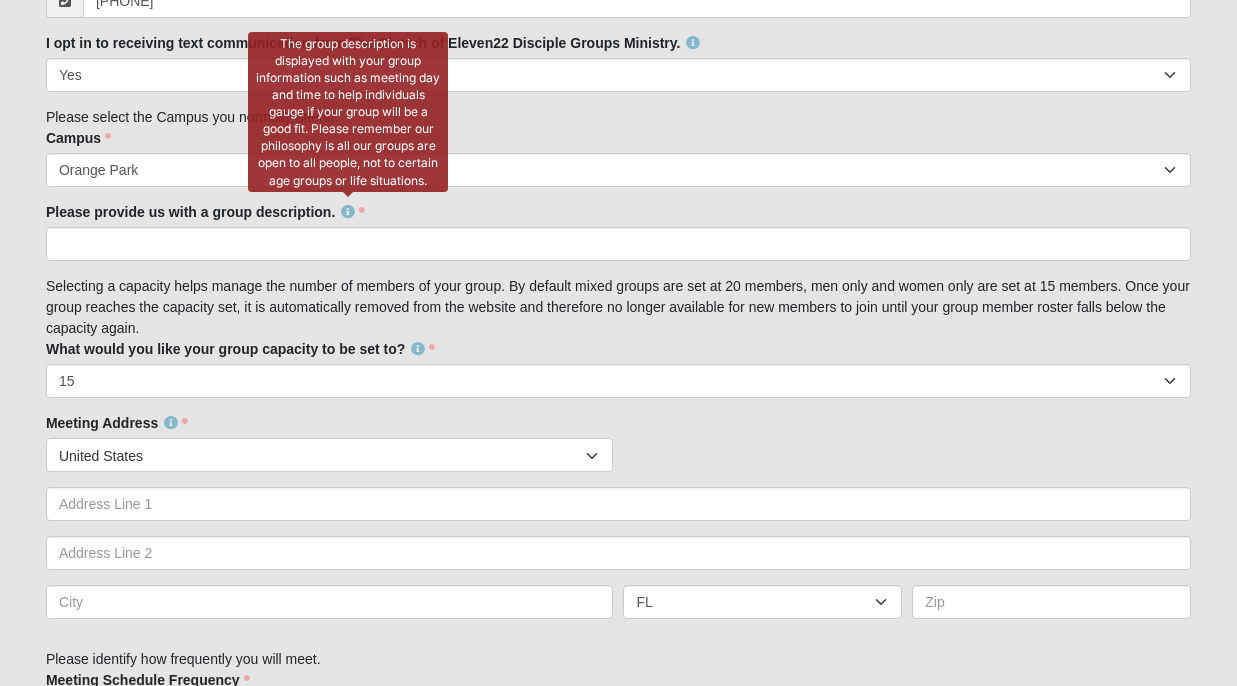 scroll, scrollTop: 700, scrollLeft: 0, axis: vertical 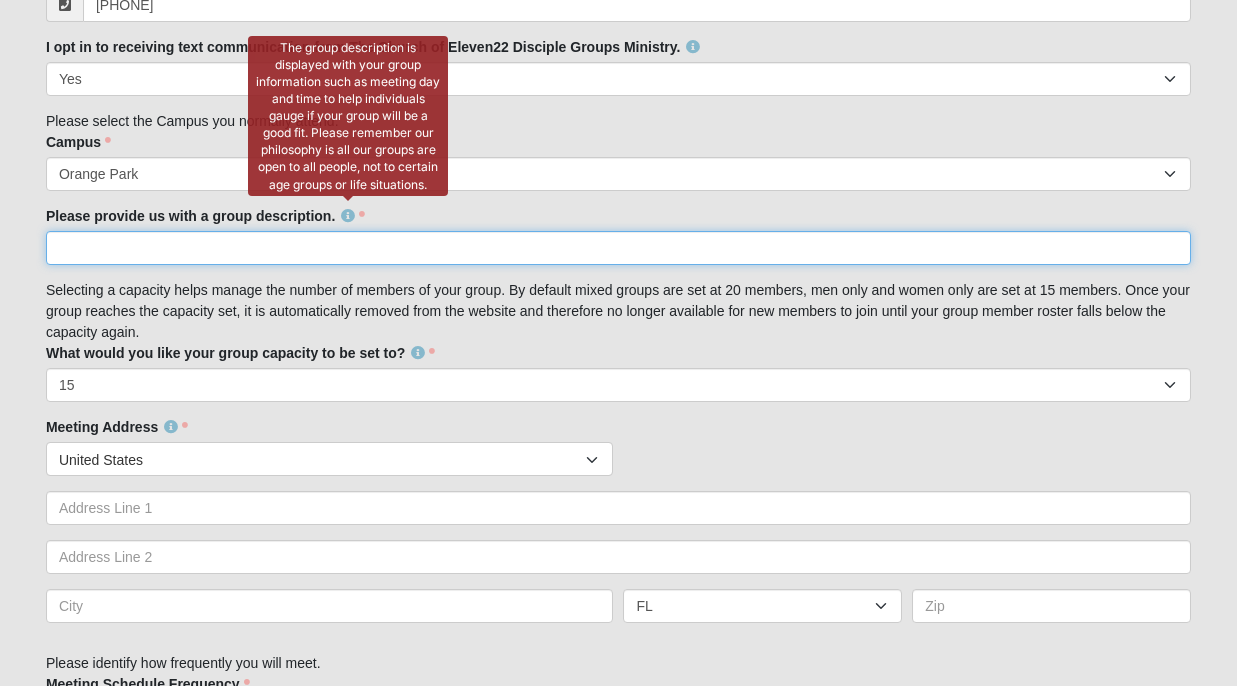 click on "Please provide us with a group description." at bounding box center [618, 248] 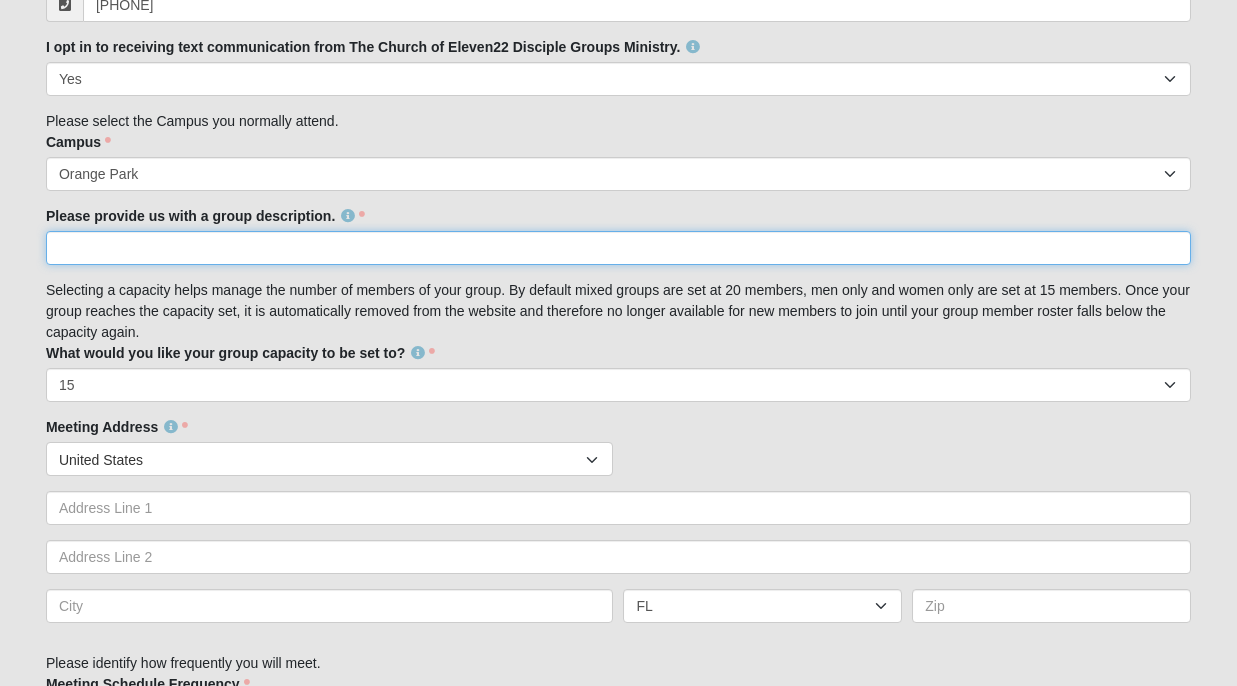 paste on "F.I.T Women for Christ F.I.T: Faith In Training Meaning: 	•	Faith: Trusting in God and His promises. 	•	In: Being actively engaged or involved. 	•	Training: Growing, learning, and strengthening your walk with Christ.  “Faith In Training” emphasizes that being a Christian is an ongoing journey. Just like physical fitness, spiritual fitness requires regular practice, learning, and dedication. We are always growing and becoming stronger in our faith!" 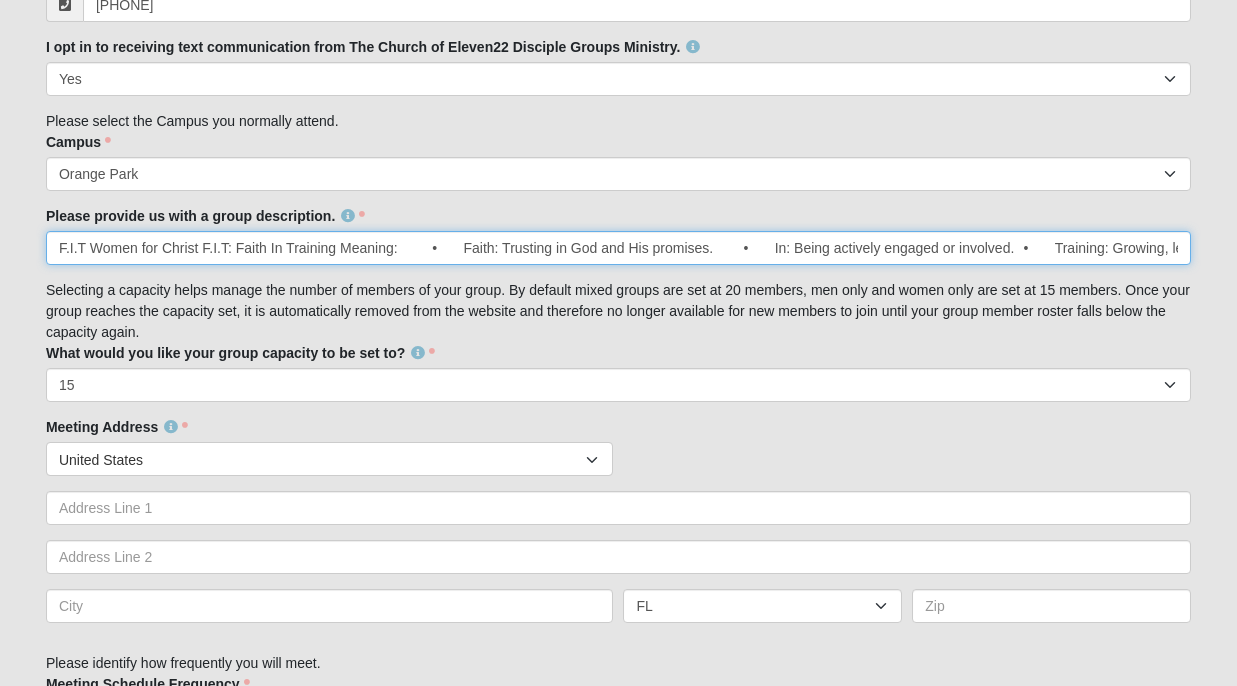 click on "F.I.T Women for Christ F.I.T: Faith In Training Meaning: 	•	Faith: Trusting in God and His promises. 	•	In: Being actively engaged or involved. 	•	Training: Growing, learning, and strengthening your wa" at bounding box center (618, 248) 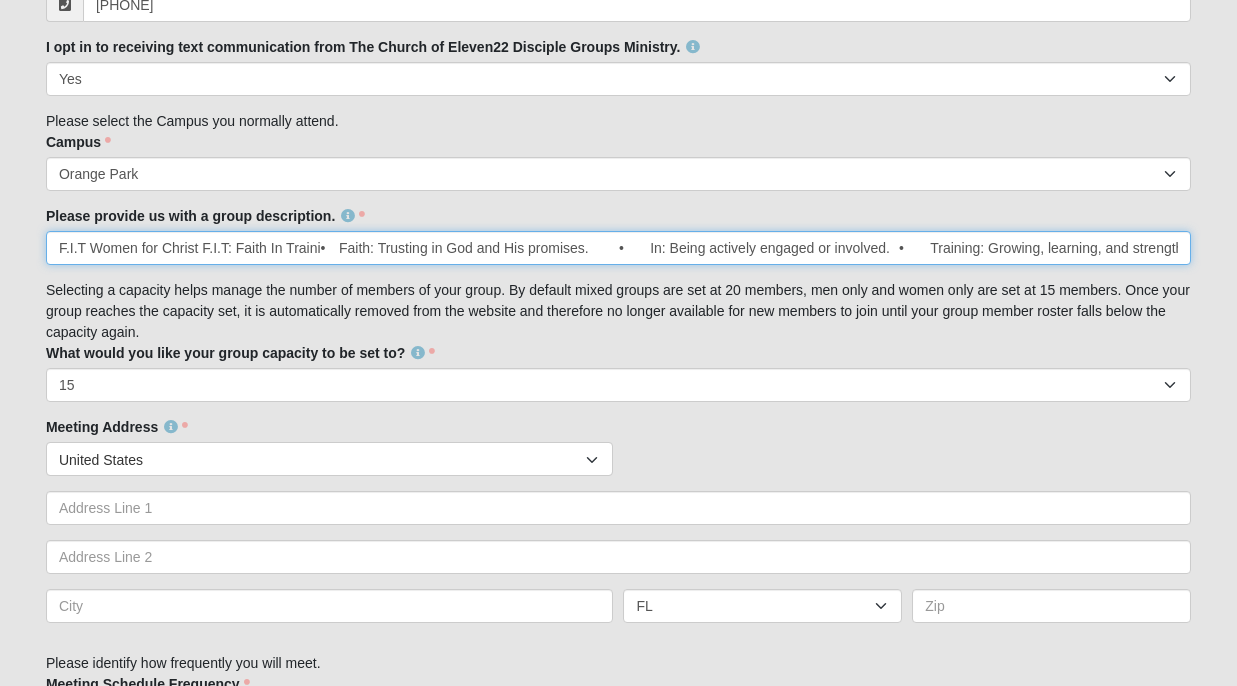 click on "F.I.T Women for Christ F.I.T: Faith In Traini•	Faith: Trusting in God and His promises. 	•	In: Being actively engaged or involved. 	•	Training: Growing, learning, and strengthening your wa" at bounding box center (618, 248) 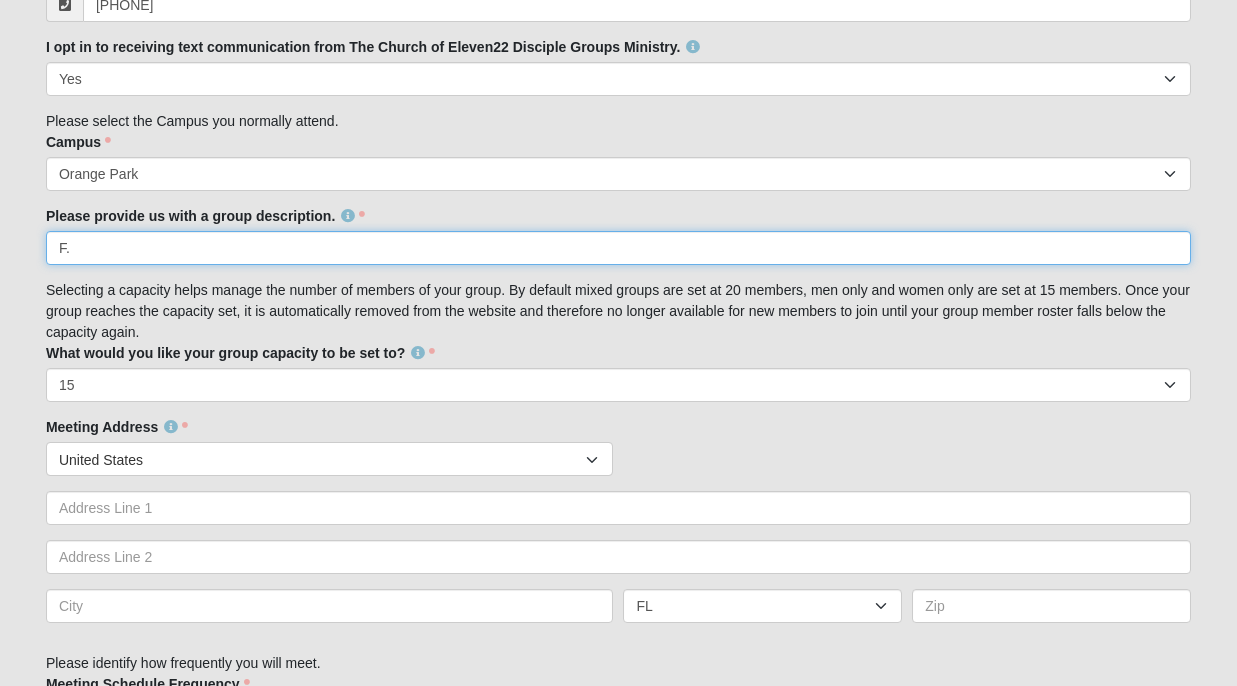 type on "F" 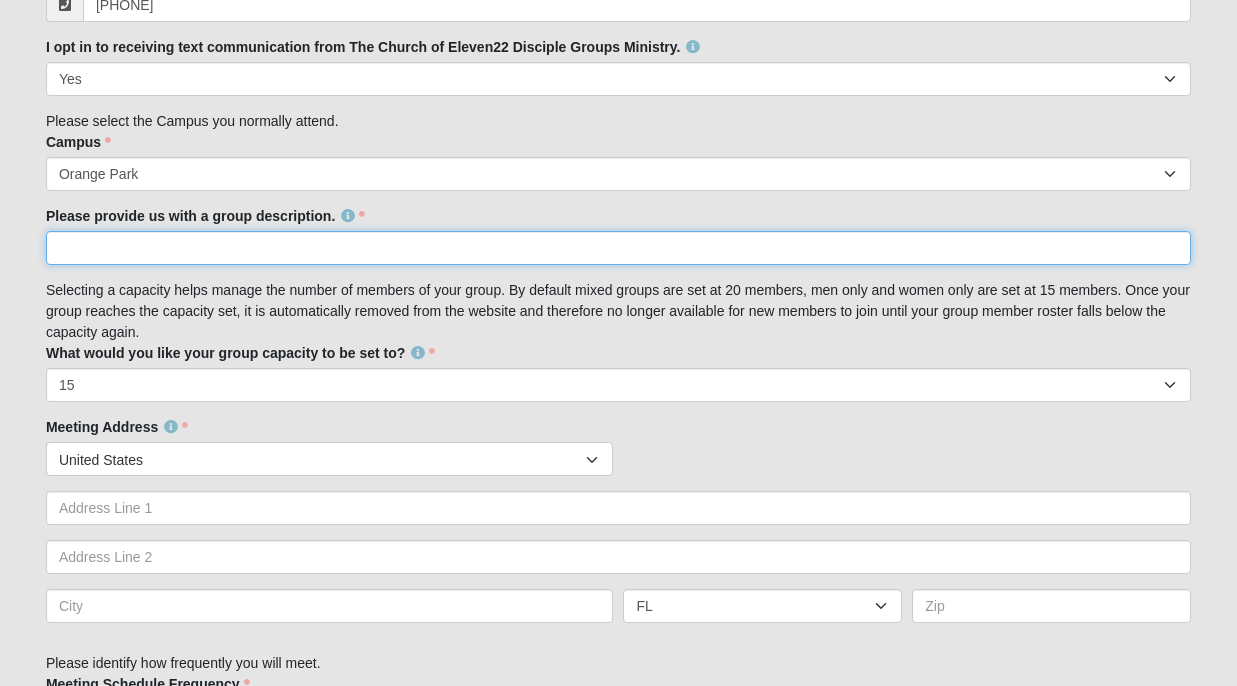 click on "Please provide us with a group description." at bounding box center (618, 248) 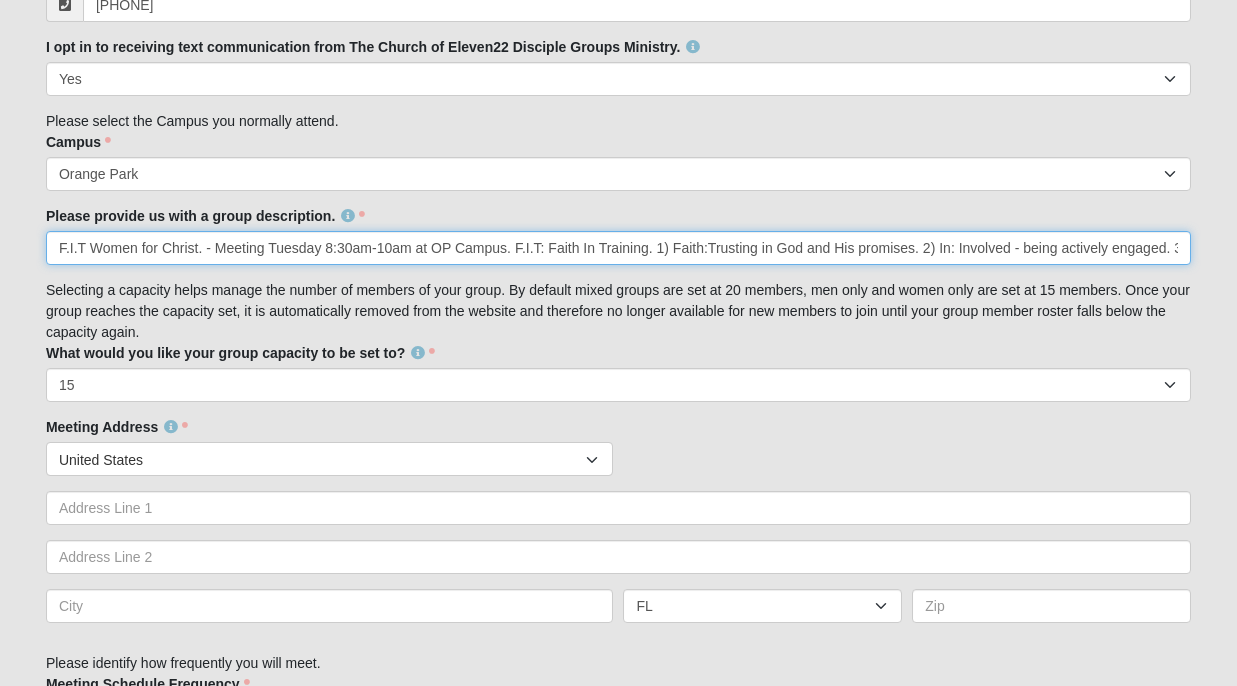 type on "F.I.T Women for Christ. - Meeting Tuesday 8:30am-10am at OP Campus. F.I.T: Faith In Training. 1) Faith:Trusting in God and His promises. 2) In: Involved - being actively engaged. 3)Training: Growing and strengthening your walk with Christ. “Faith In Training” emphasizes that being a Christian is an ongoing journey. Just like physical fitness, spiritual fitness requires regular practice, learning, and dedication. Join [FIRST] and [FIRST] in getting physically and spiritually F.I.T. (Non-impact activities, focusing on health and wellness)." 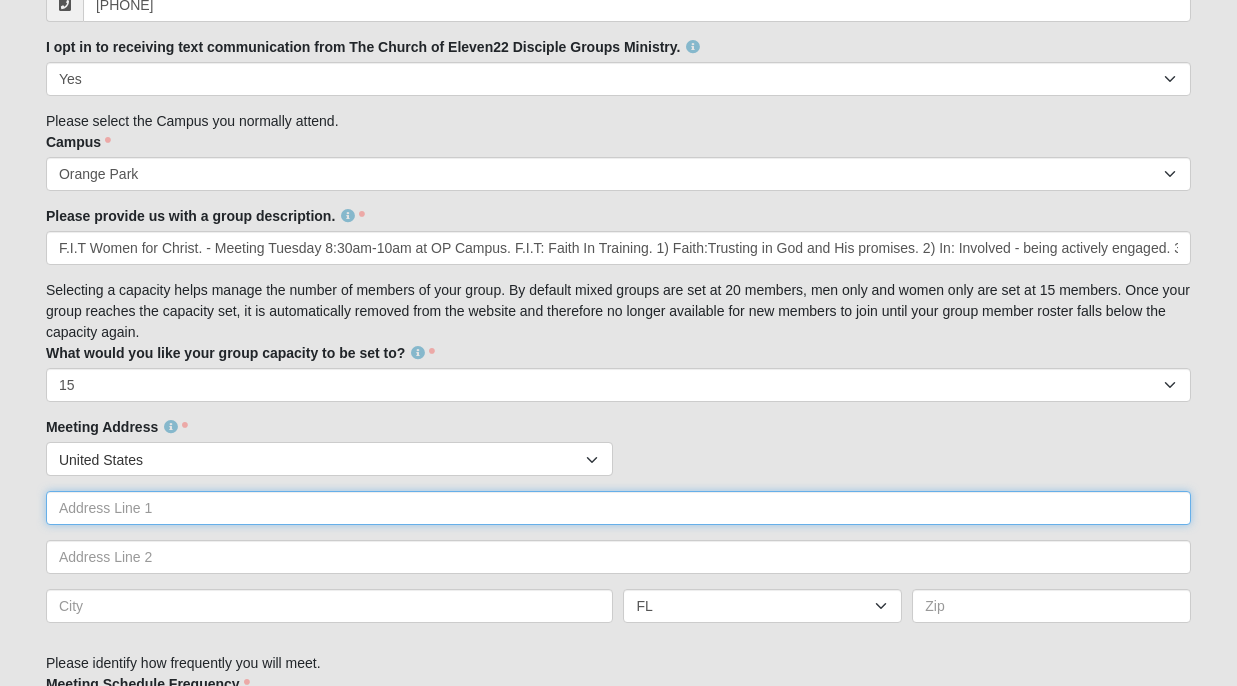 type on "1" 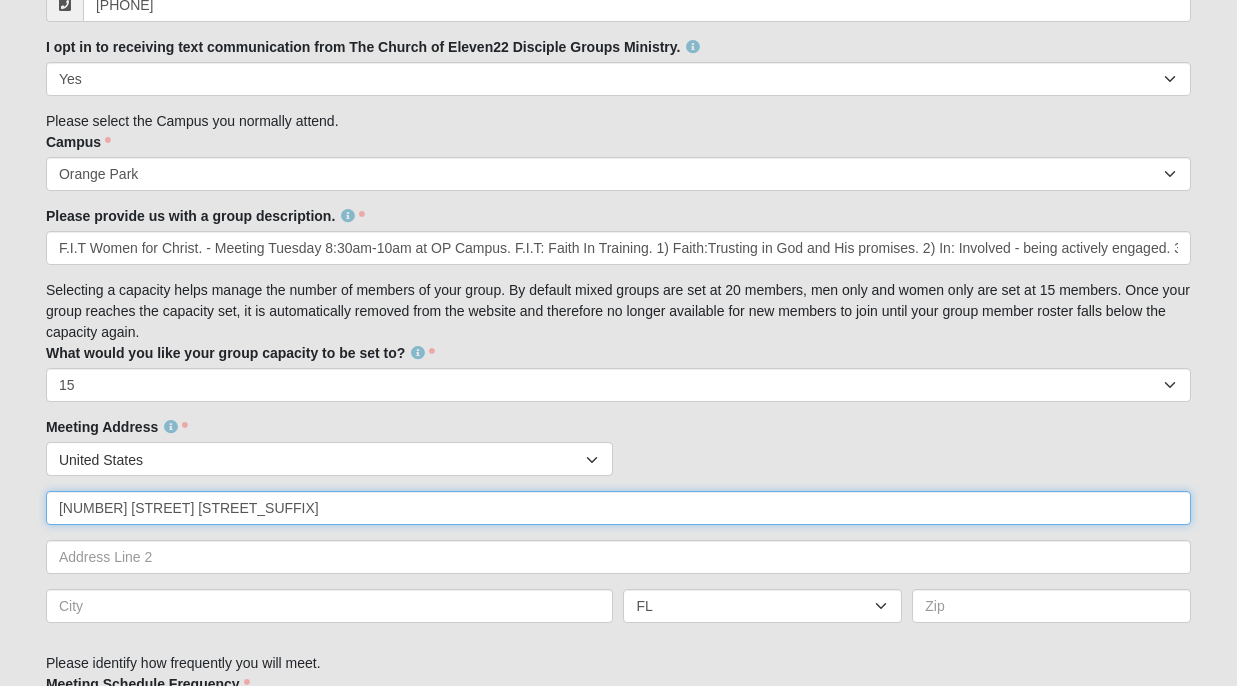 type on "[NUMBER] [STREET] [STREET_SUFFIX]" 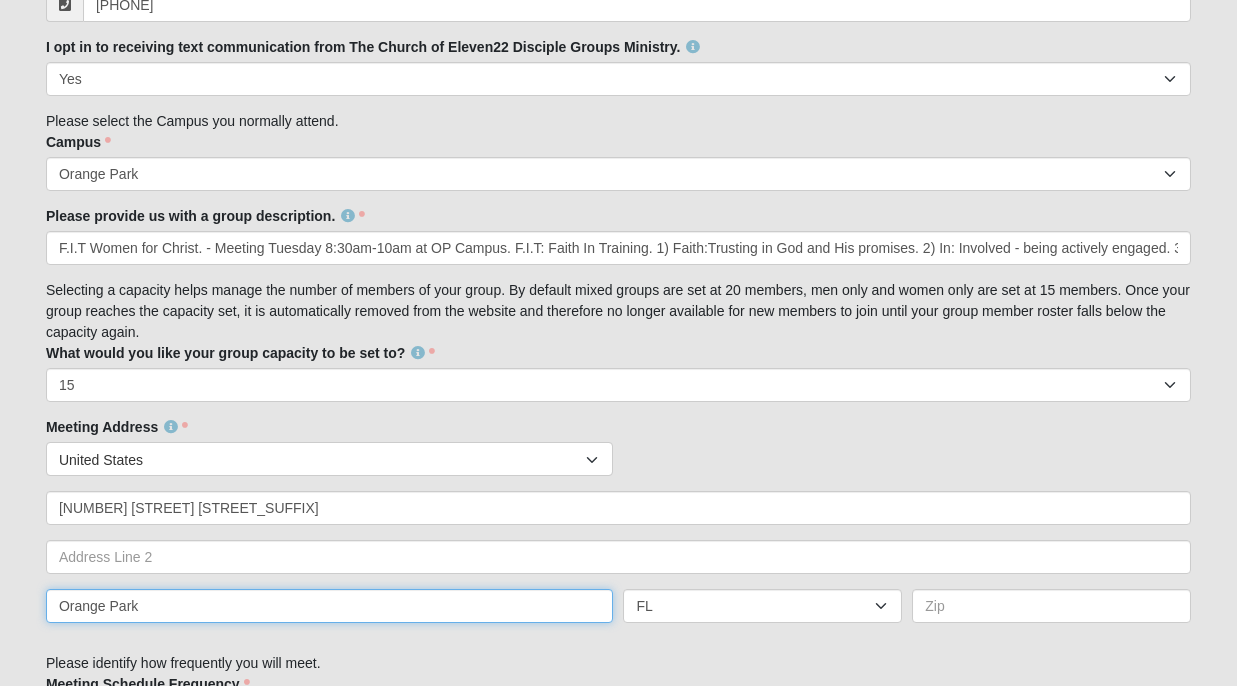 type on "Orange Park" 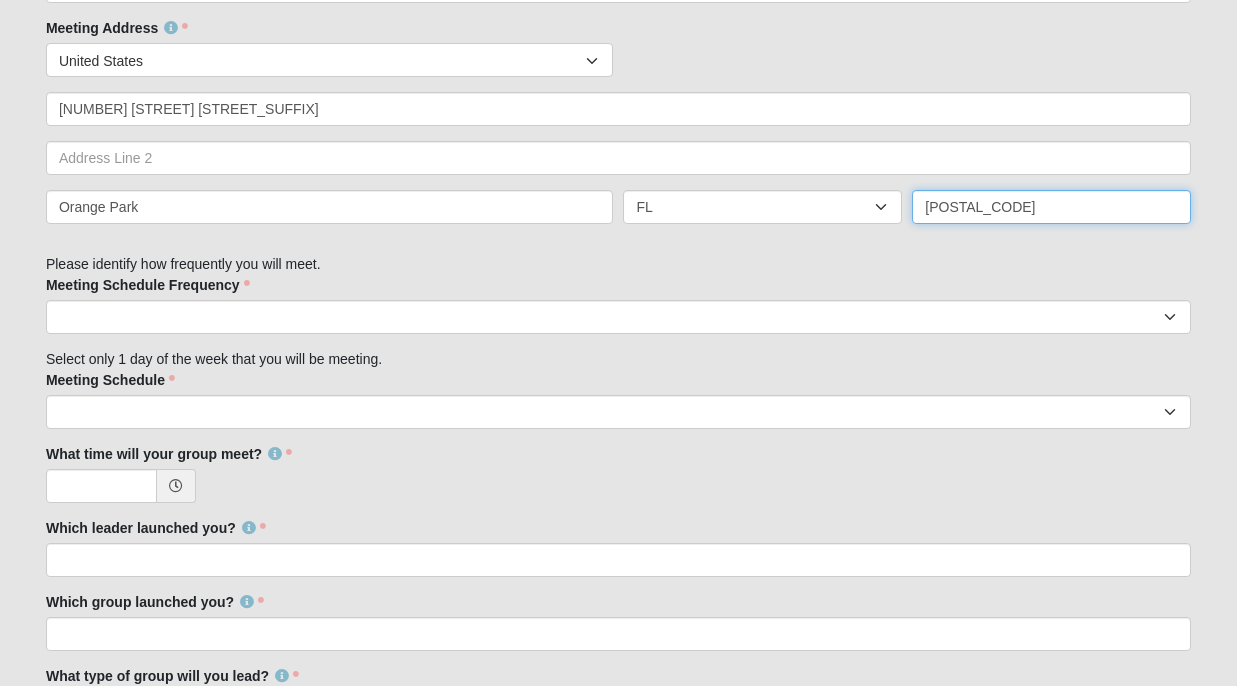 scroll, scrollTop: 1106, scrollLeft: 0, axis: vertical 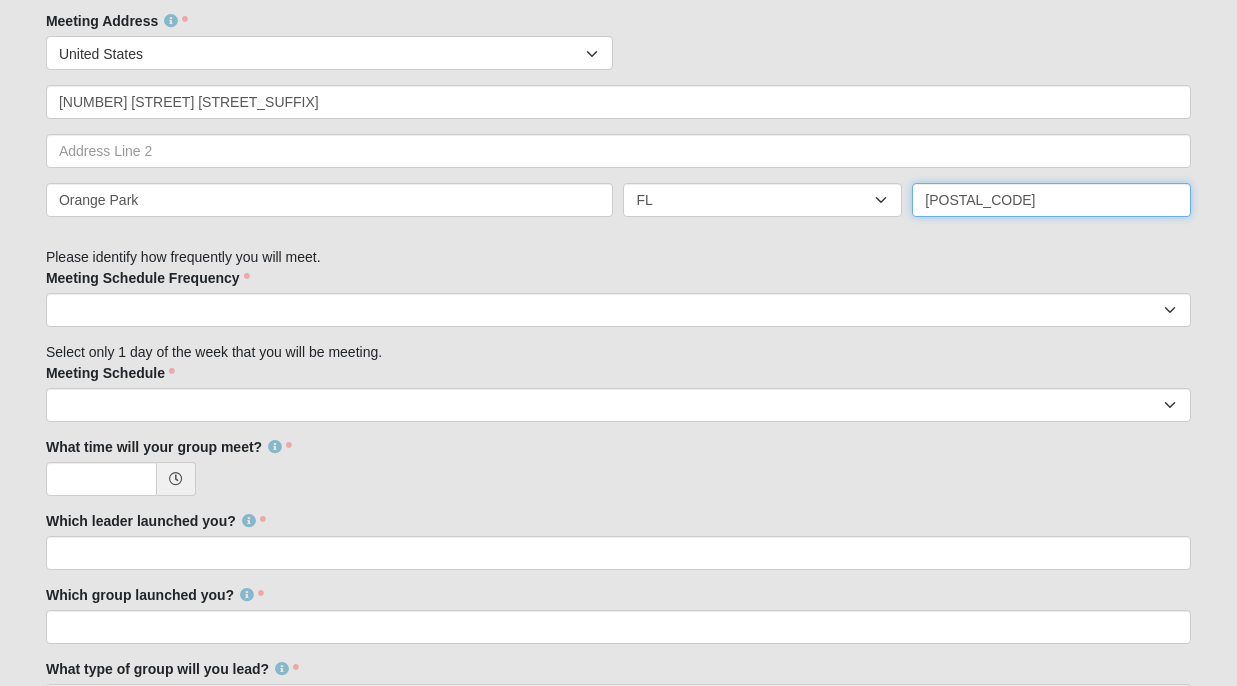 type on "[POSTAL_CODE]" 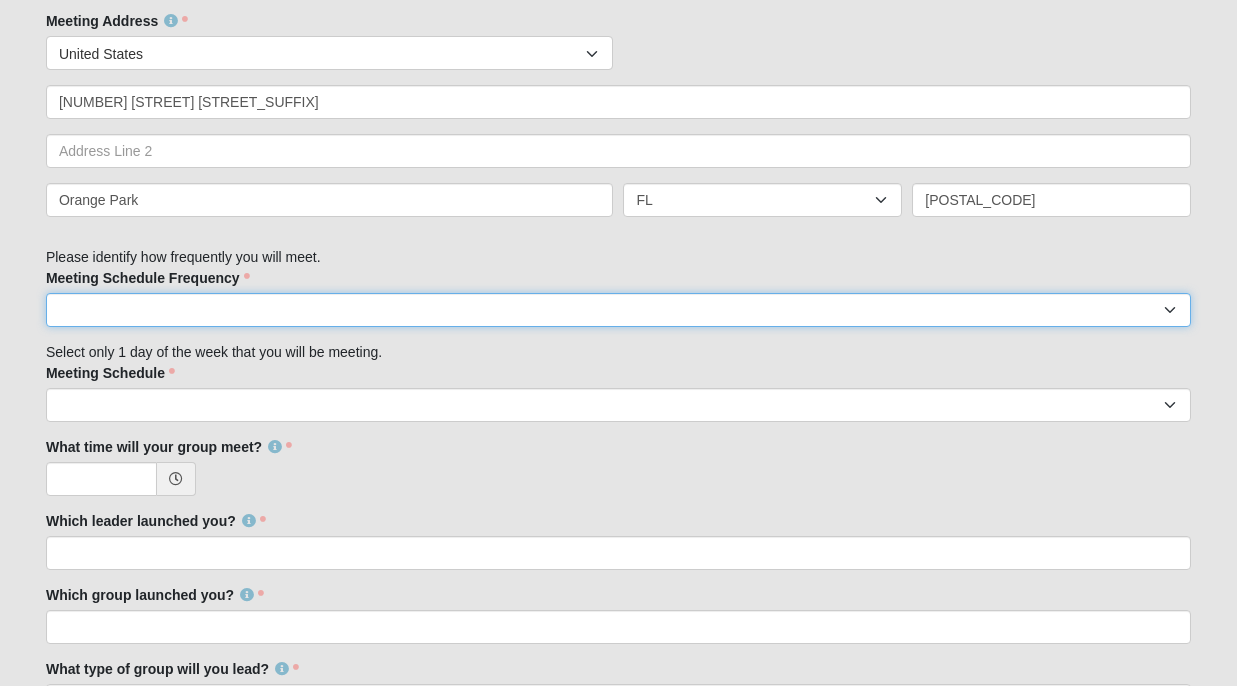 select on "monthly" 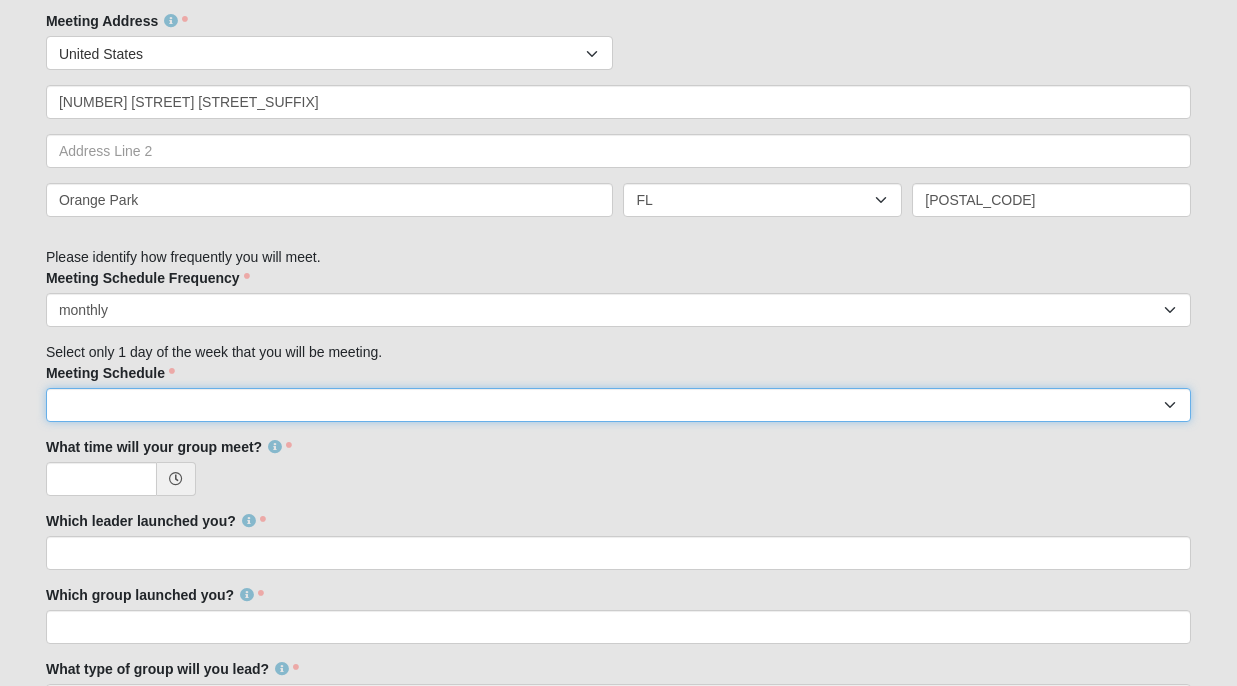 select on "2" 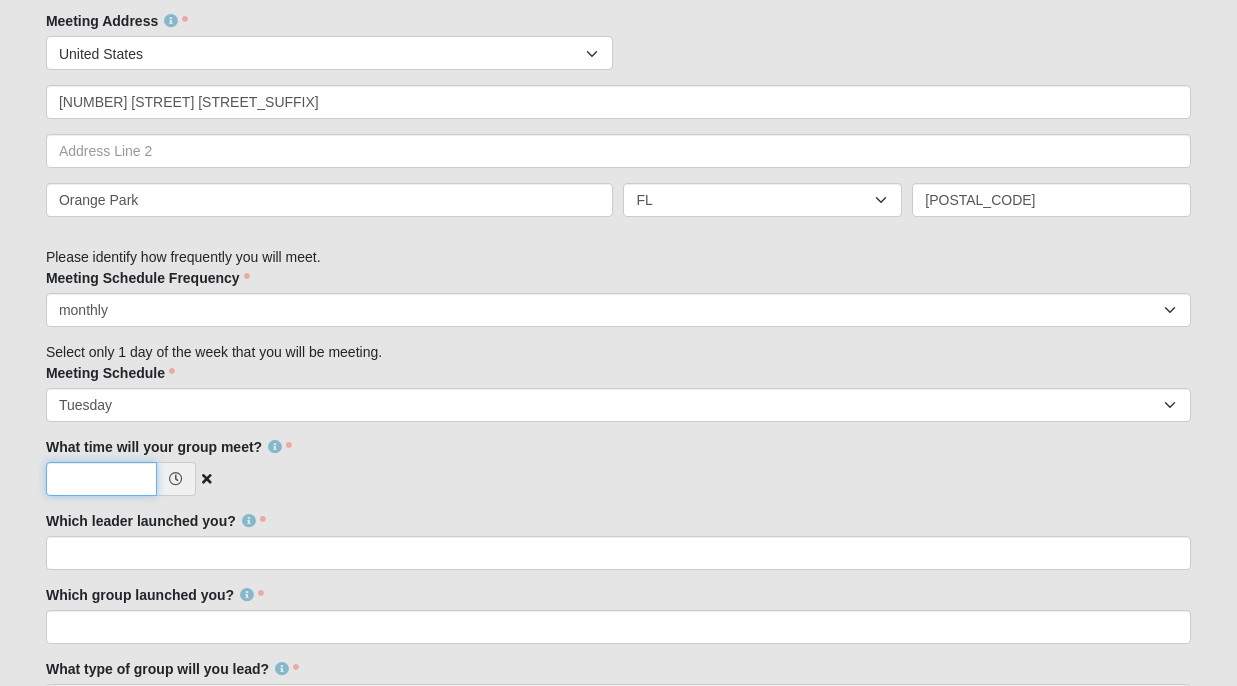 click on "What time will your group meet?" at bounding box center [101, 479] 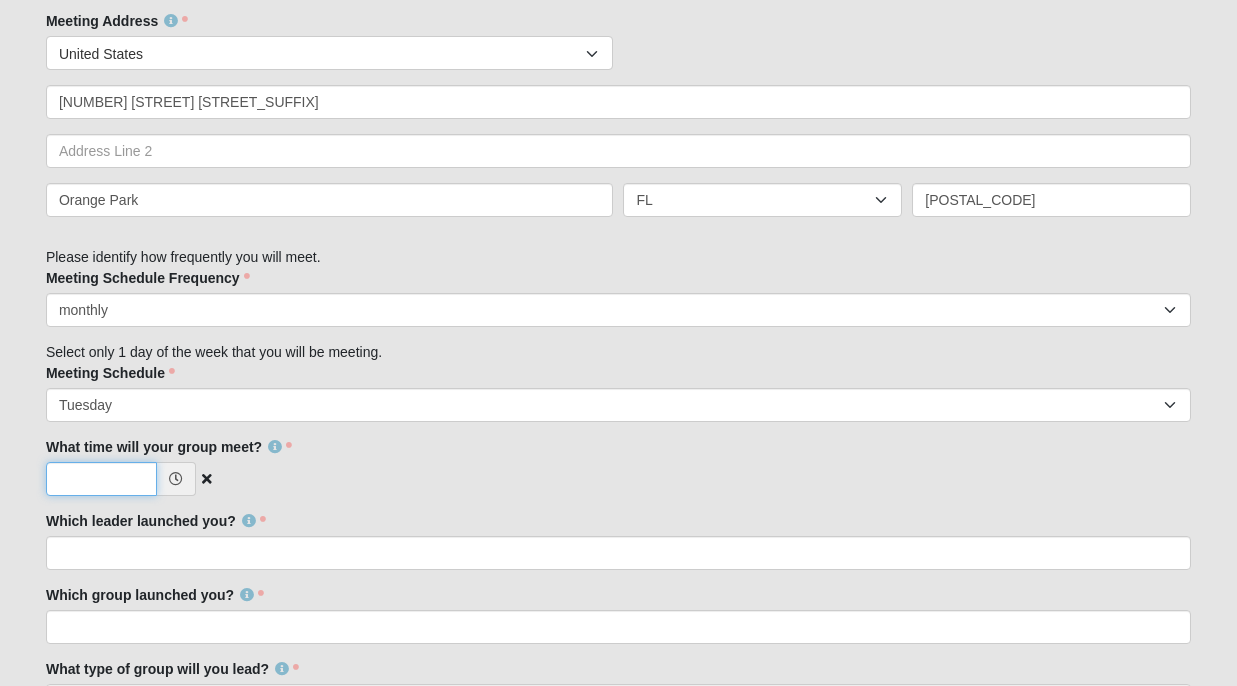 type on "5" 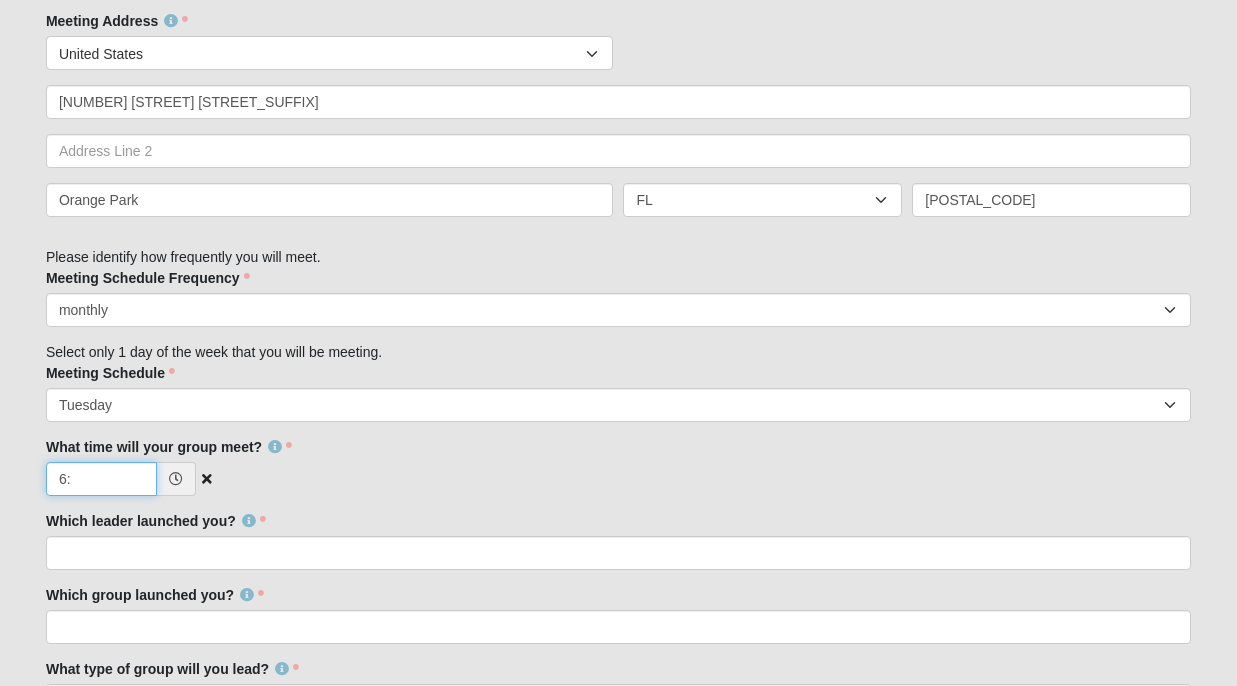type on "6" 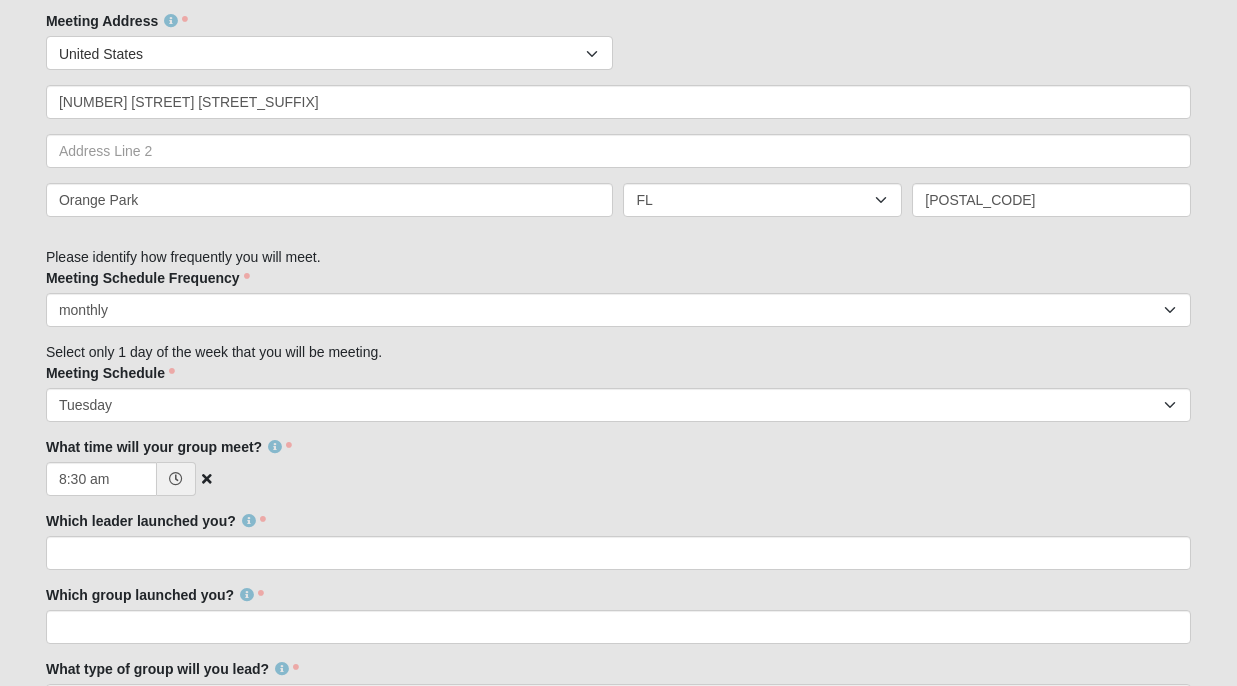 type on "8:[TIME]" 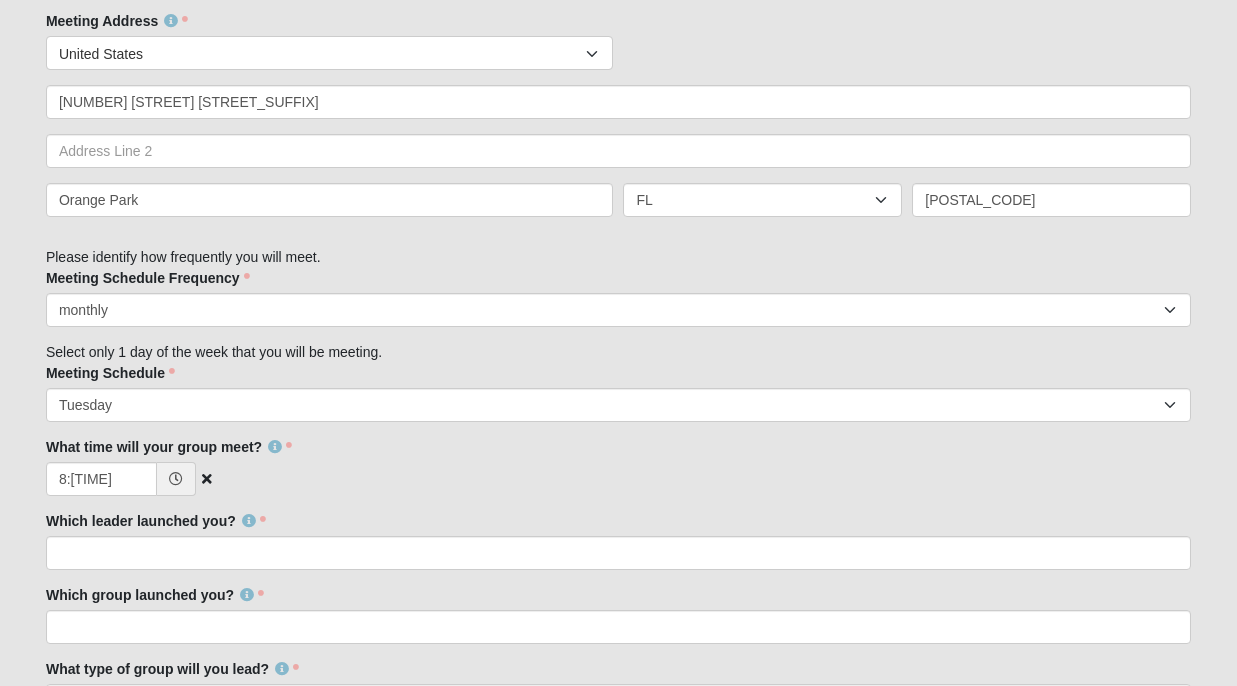 click at bounding box center [176, 479] 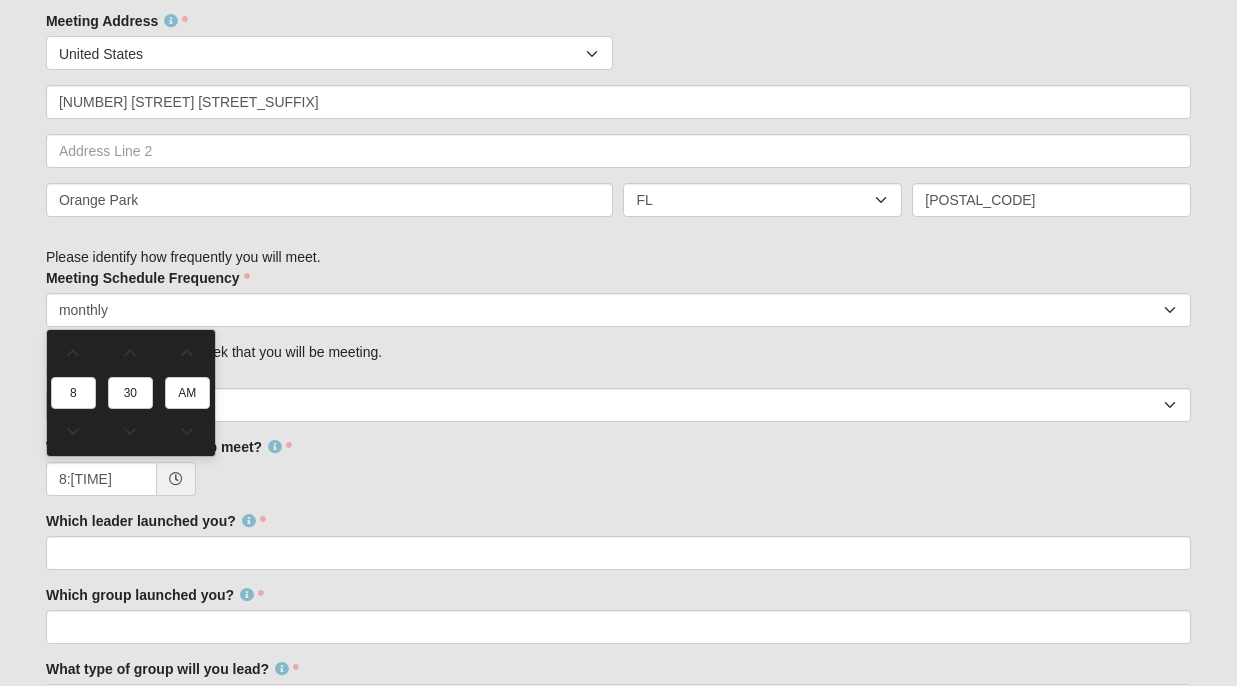 click on "What time will your group meet?
[TIME]
What time will your group meet? is required." at bounding box center [618, 466] 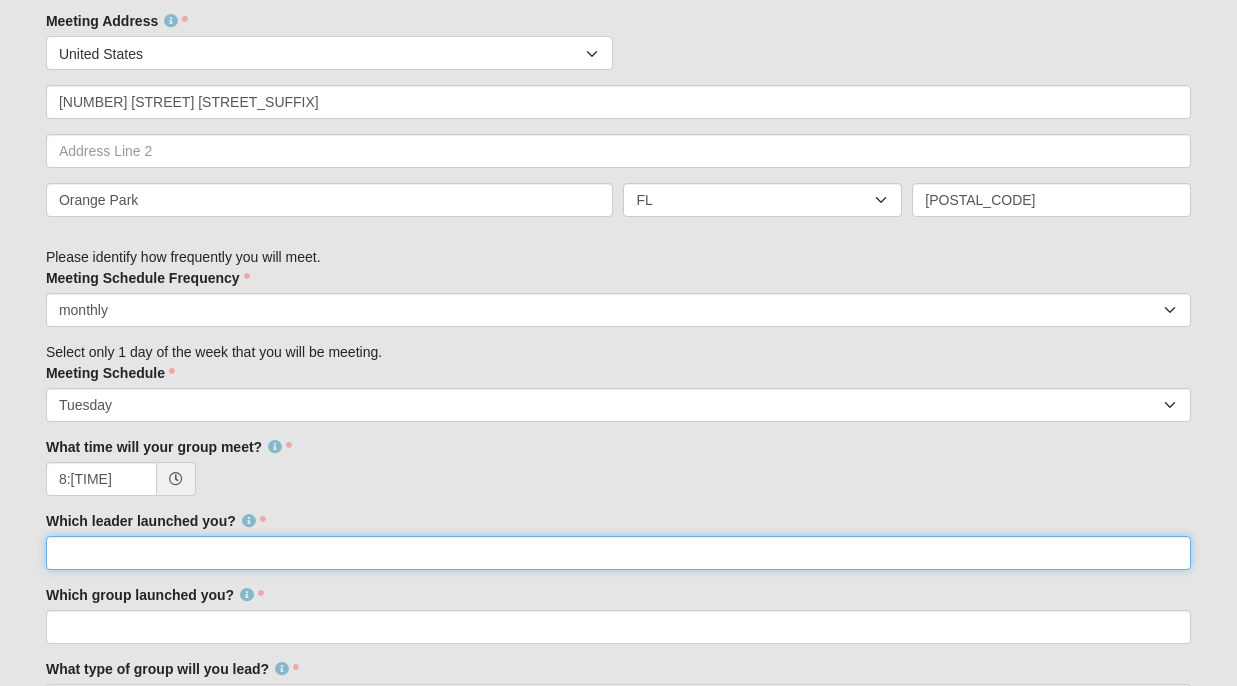 click on "Which leader launched you?" at bounding box center (618, 553) 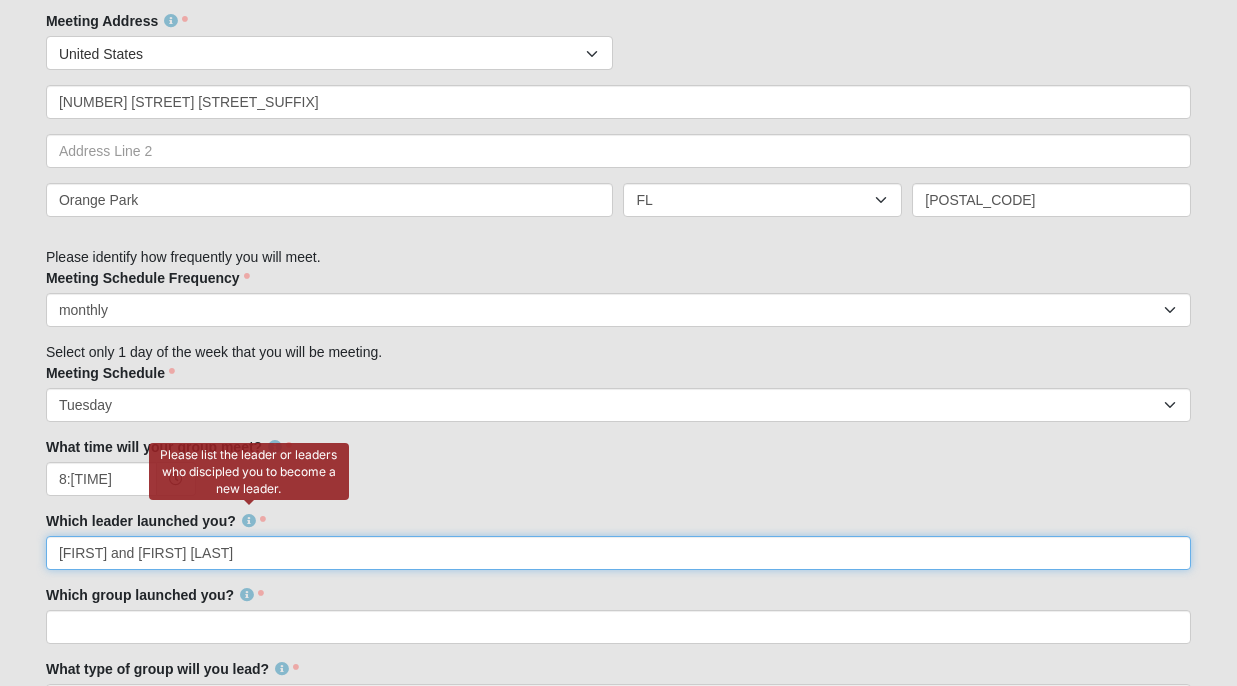 type on "[FIRST] and [FIRST] [LAST]" 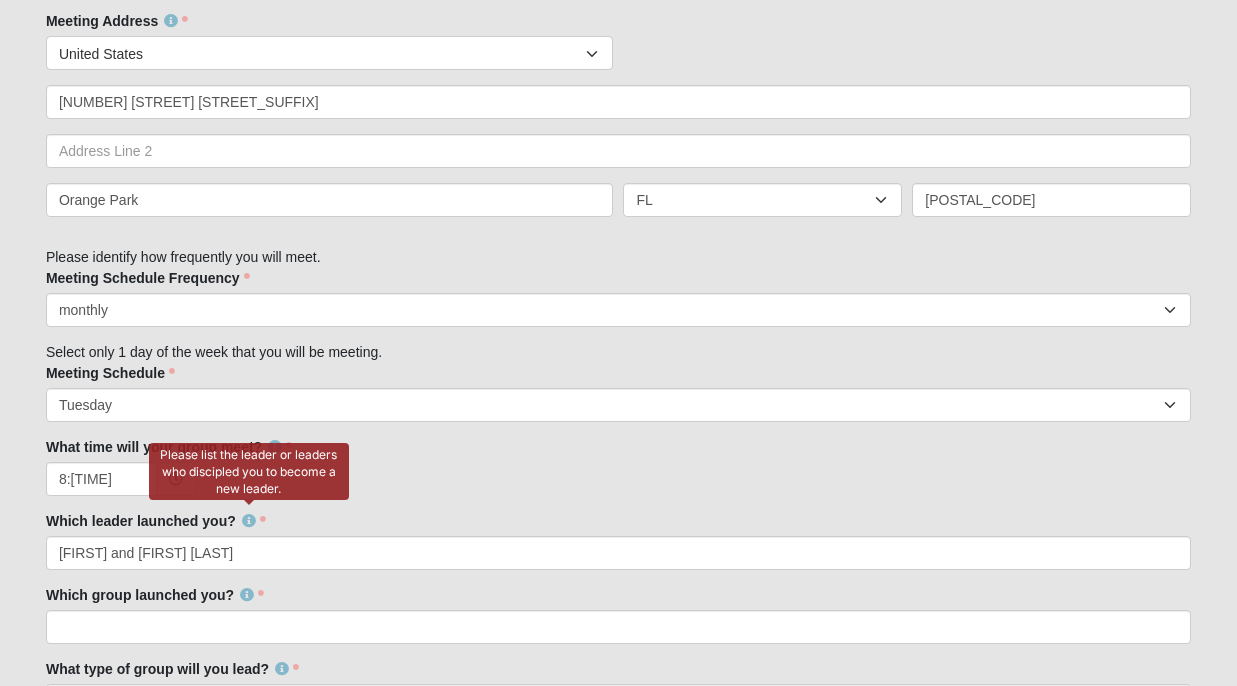 click at bounding box center (249, 521) 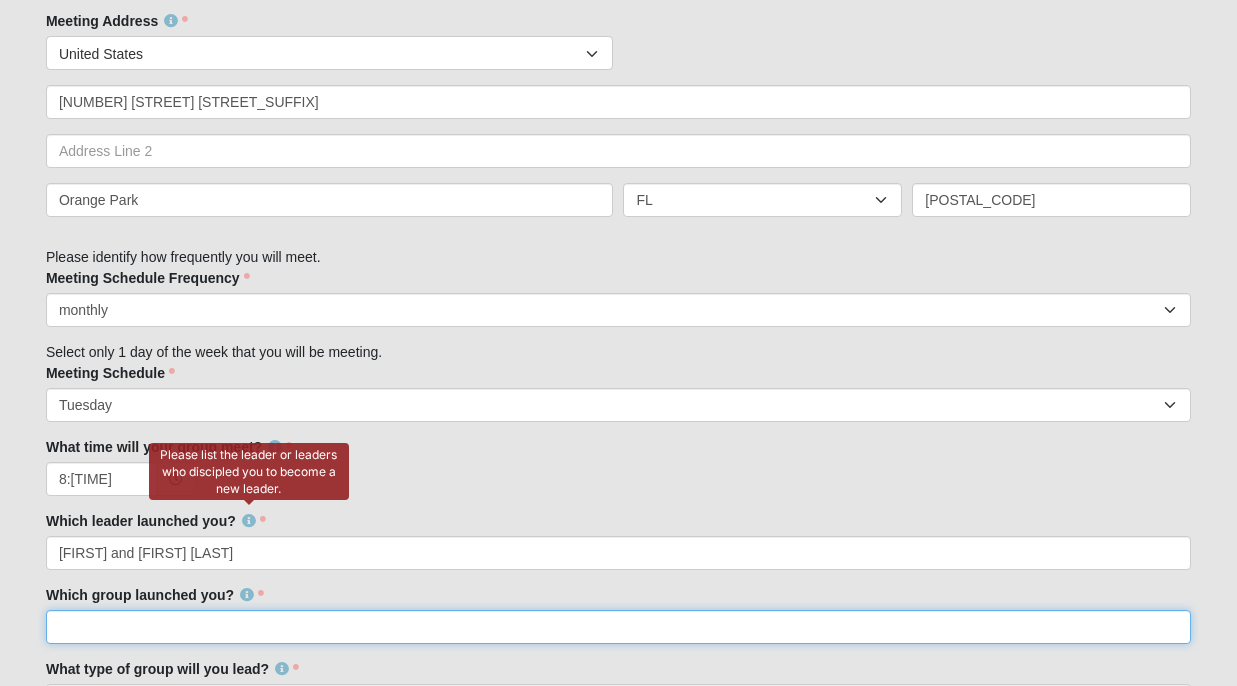click on "Which group launched you?" at bounding box center (618, 627) 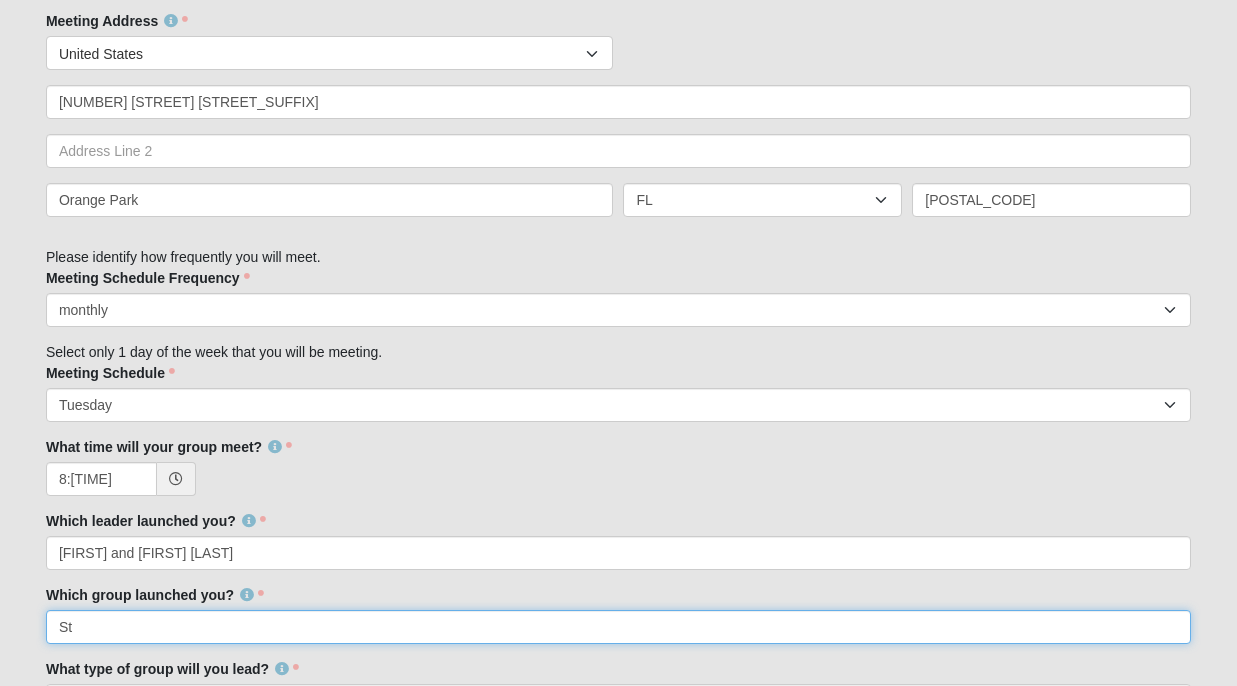 type on "S" 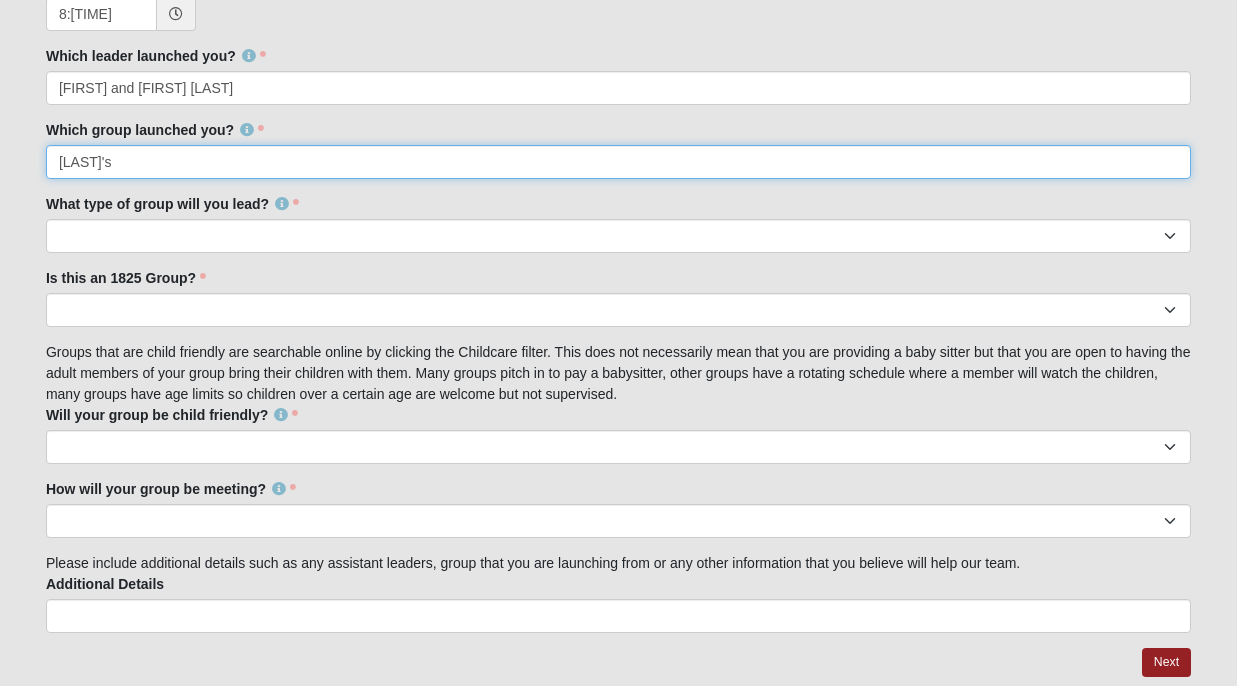 scroll, scrollTop: 1598, scrollLeft: 0, axis: vertical 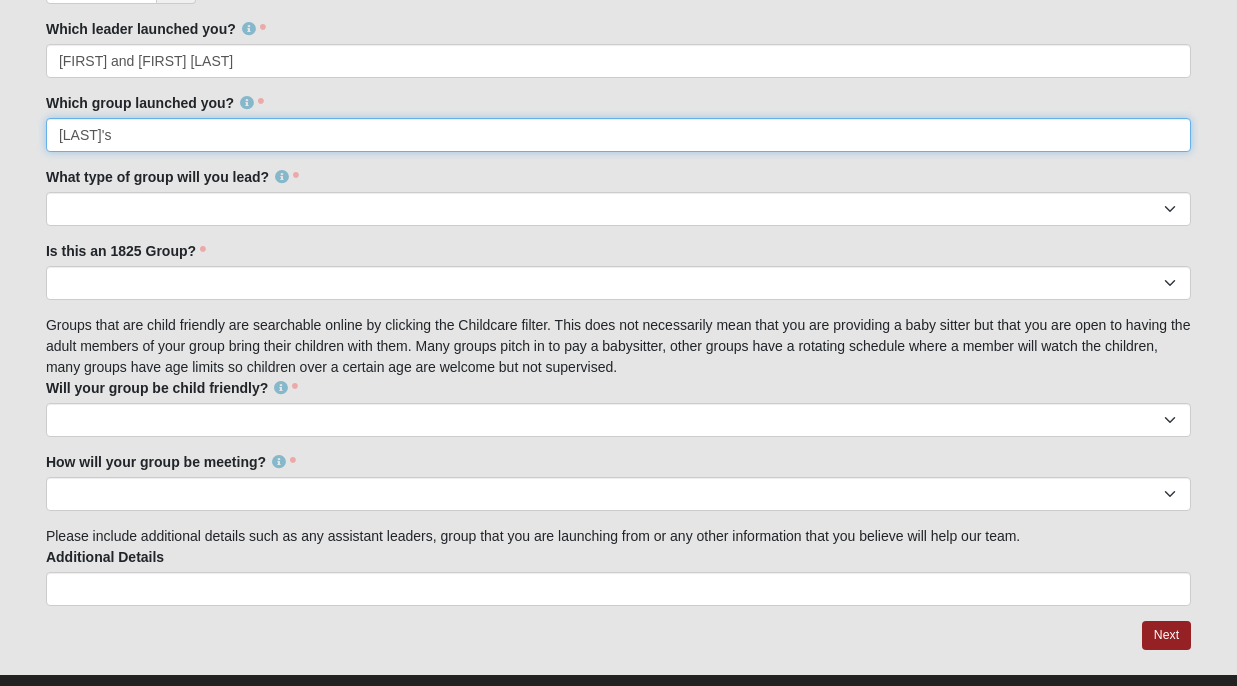 type on "[LAST]'s" 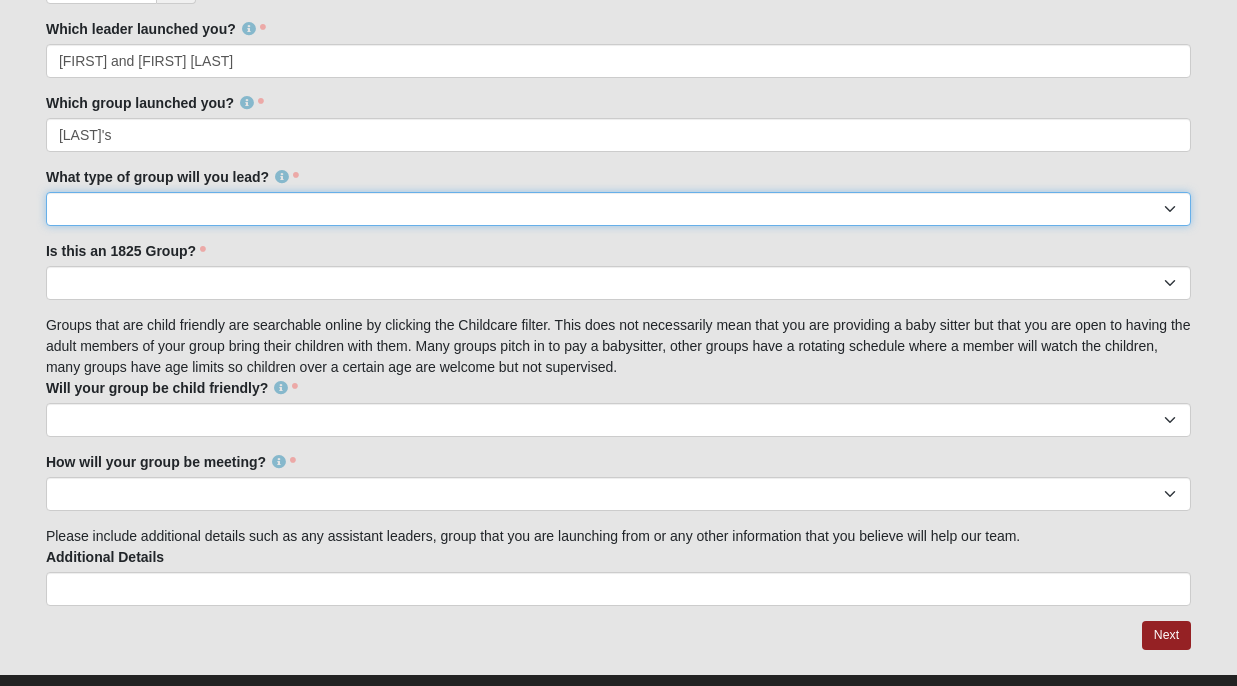 select on "1F90574A-4510-469F-BDE5-929B0B570BE6" 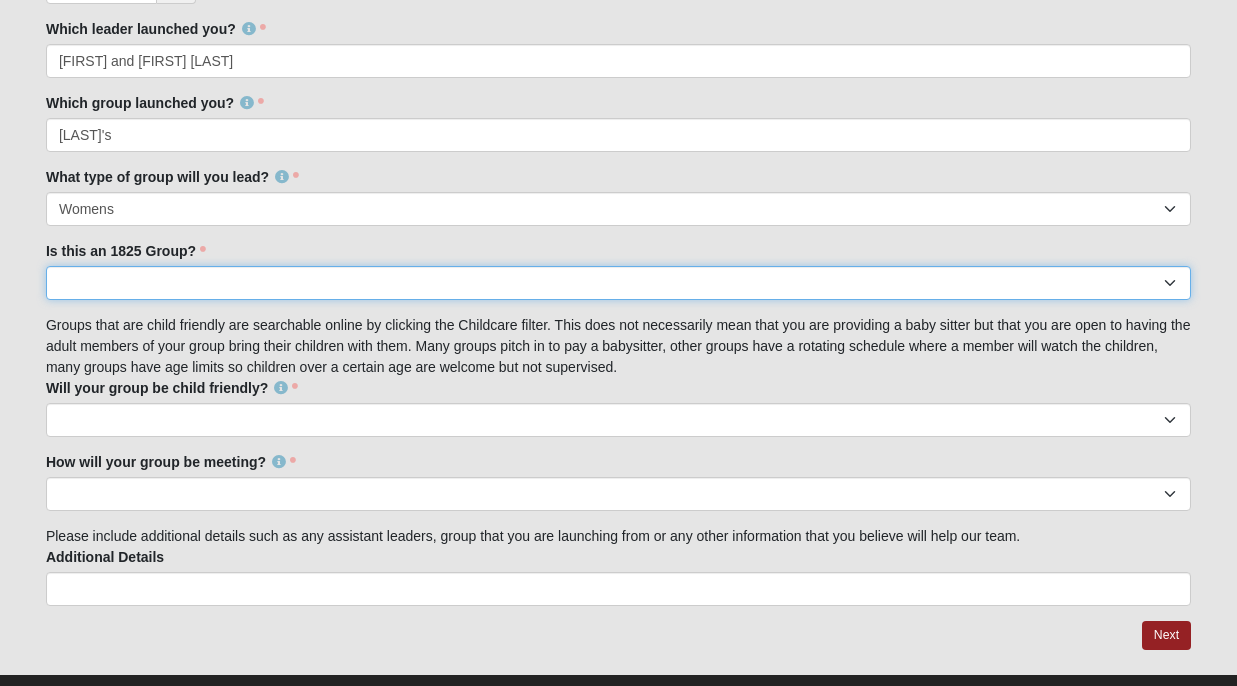 select on "False" 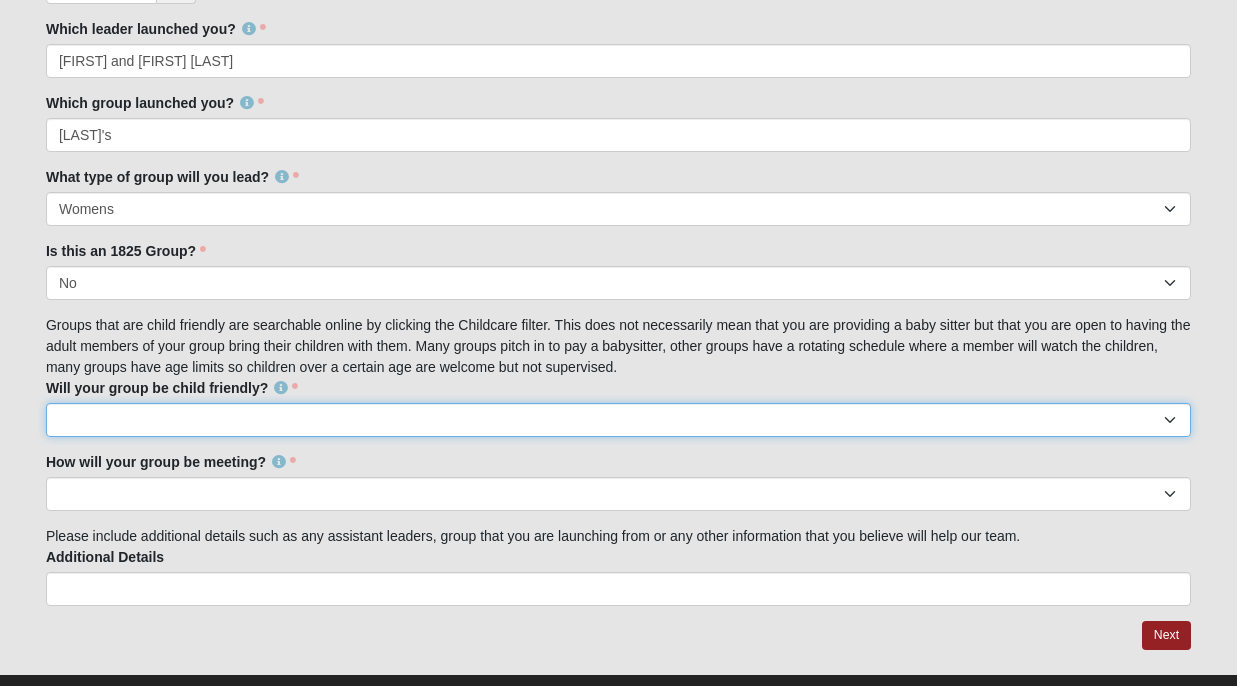 select on "False" 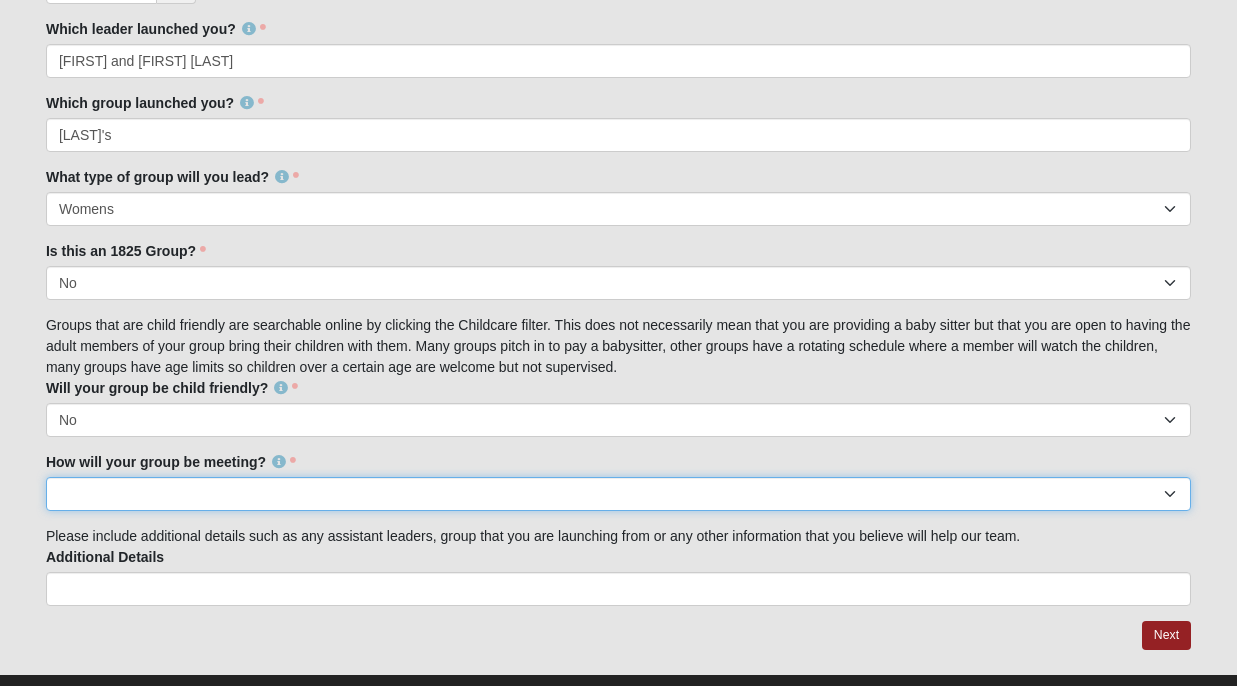 select on "1596" 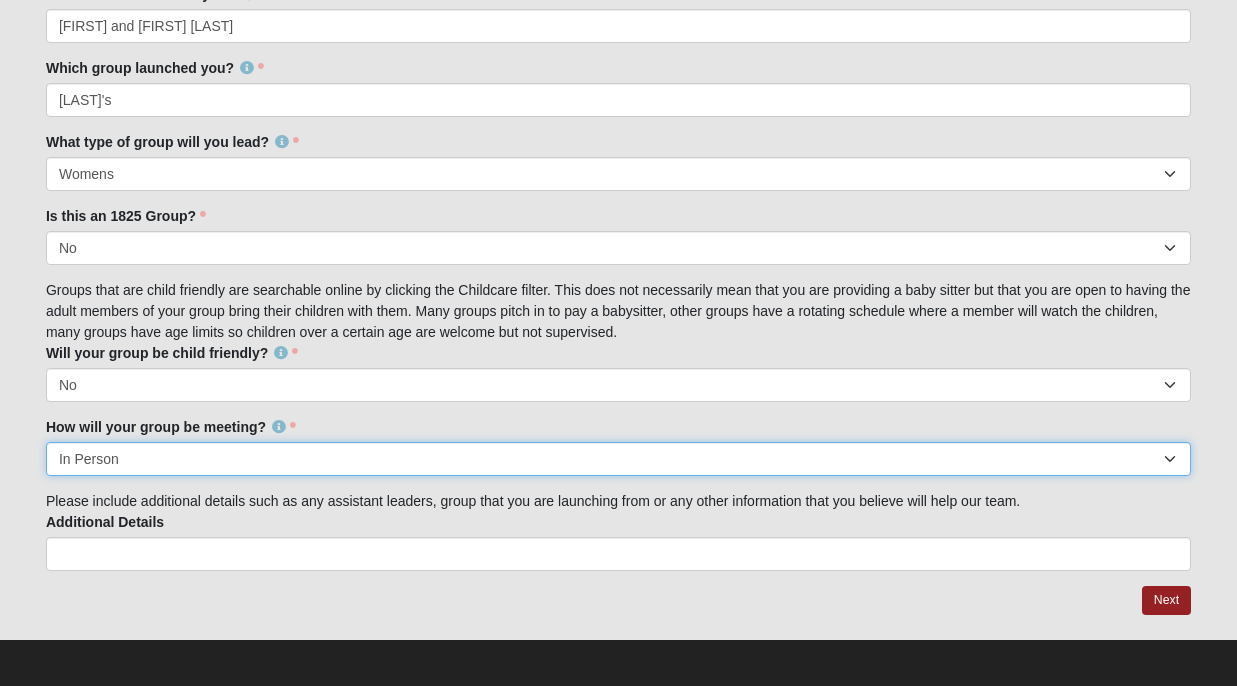 scroll, scrollTop: 1632, scrollLeft: 0, axis: vertical 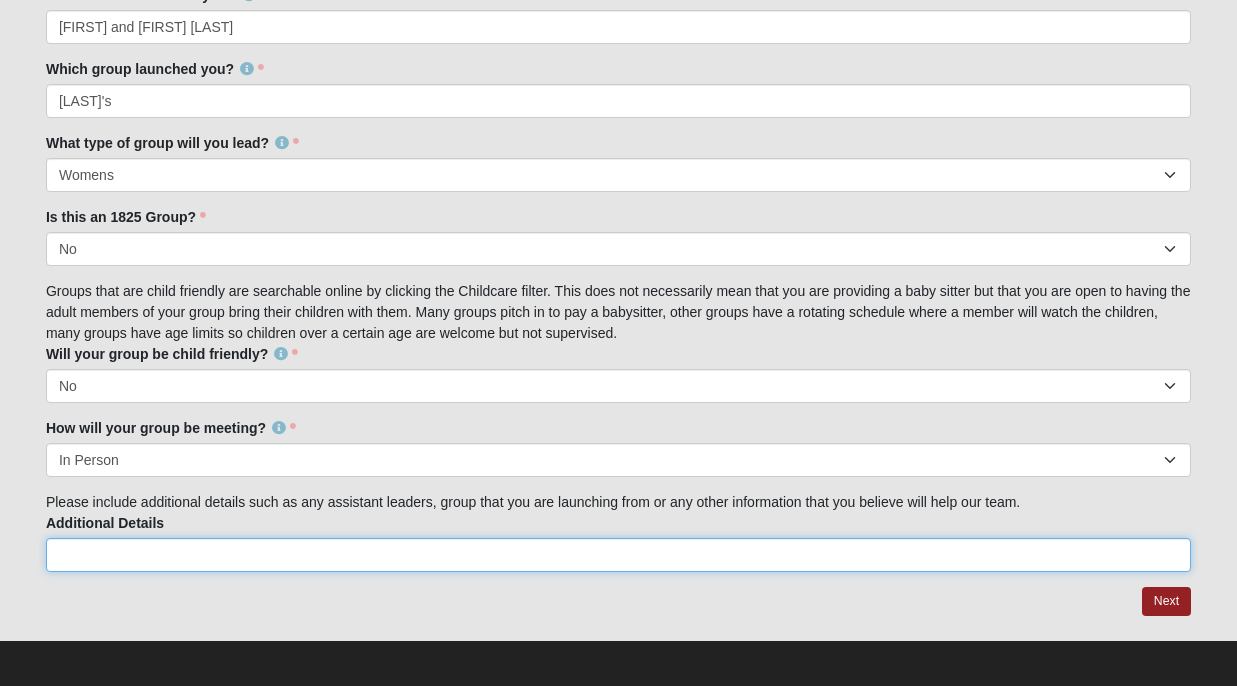 click on "Additional Details" at bounding box center (618, 555) 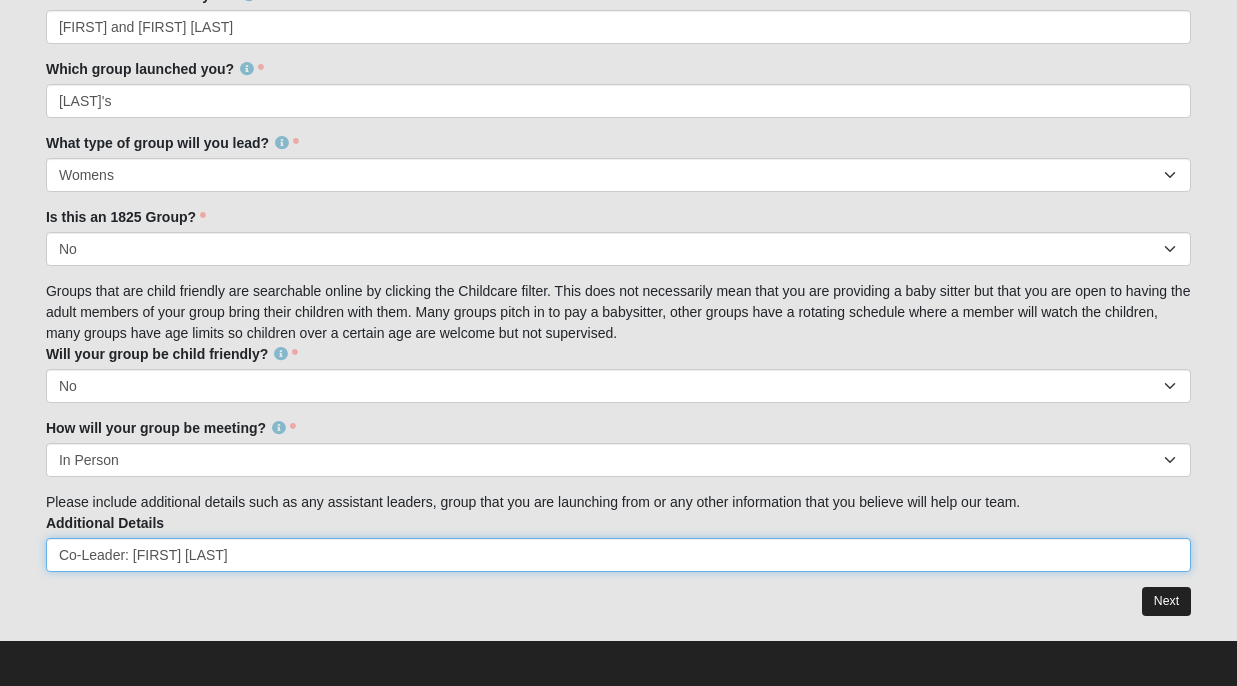 type on "Co-Leader: [FIRST] [LAST]" 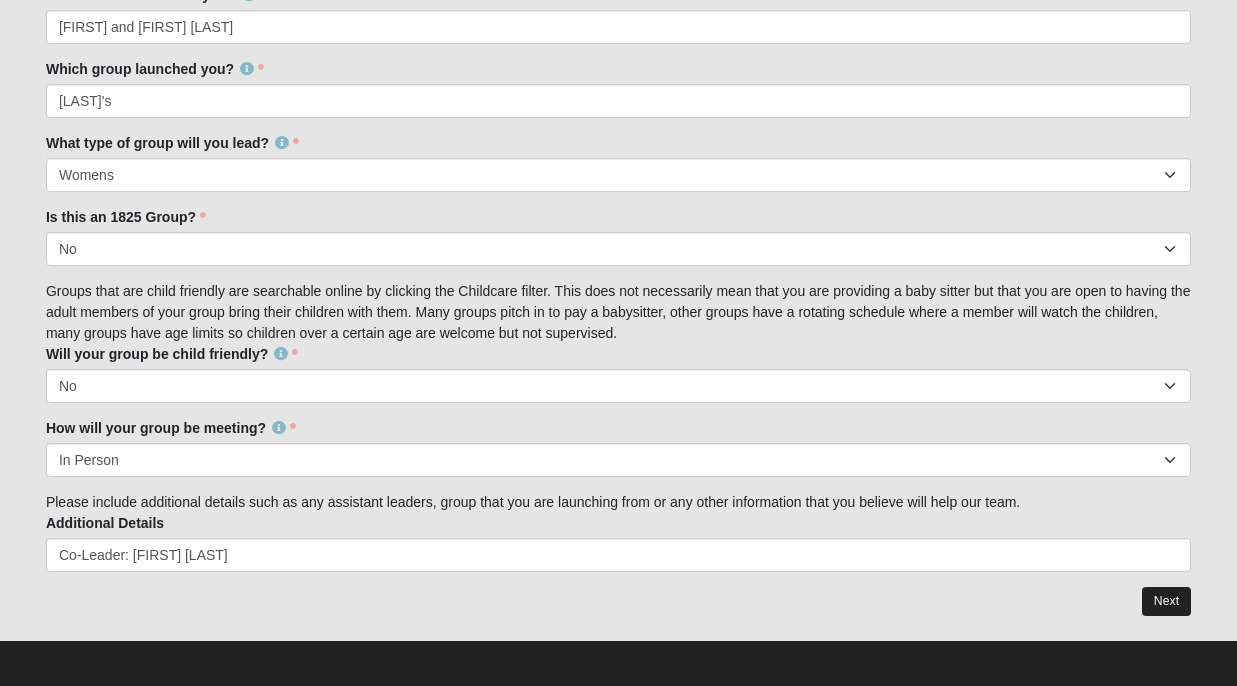 click on "Next" at bounding box center [1166, 601] 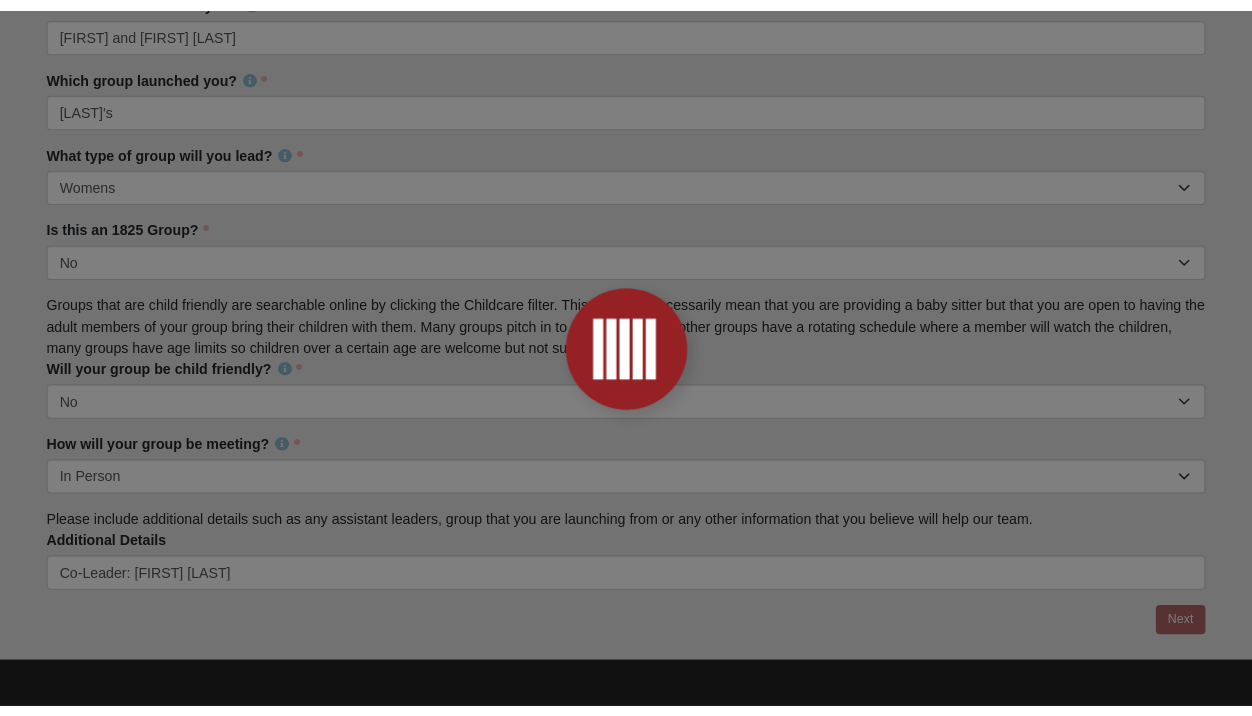 scroll, scrollTop: 0, scrollLeft: 0, axis: both 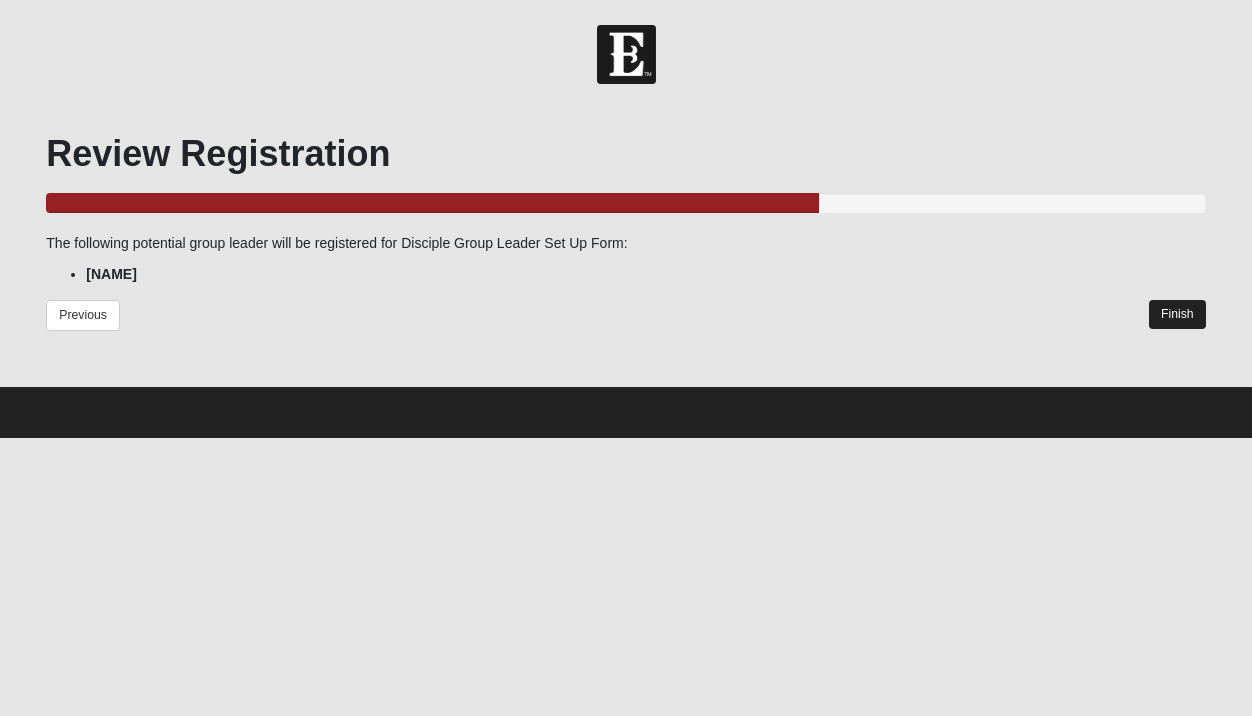 click on "Finish" at bounding box center [1177, 314] 